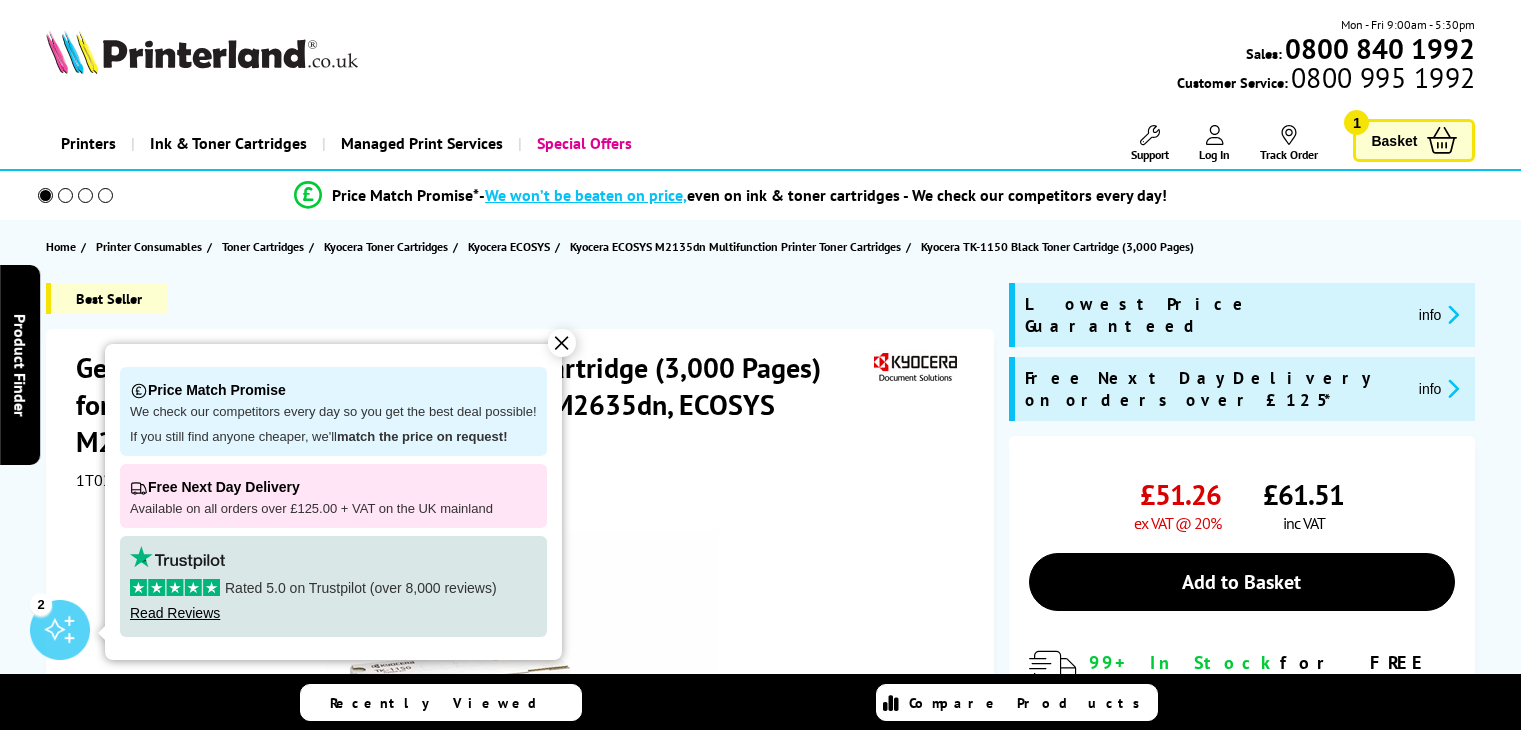 scroll, scrollTop: 900, scrollLeft: 0, axis: vertical 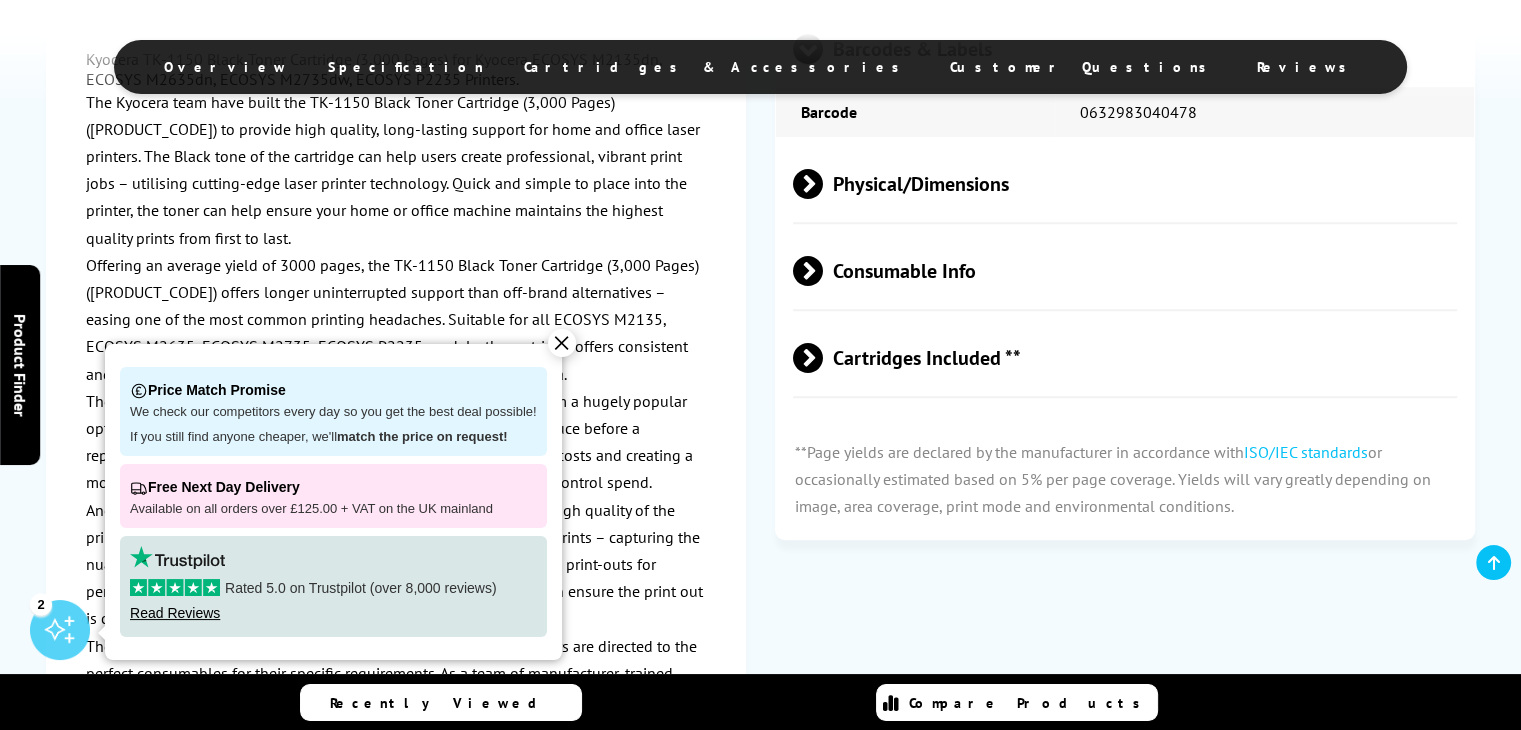 click on "✕" at bounding box center [562, 343] 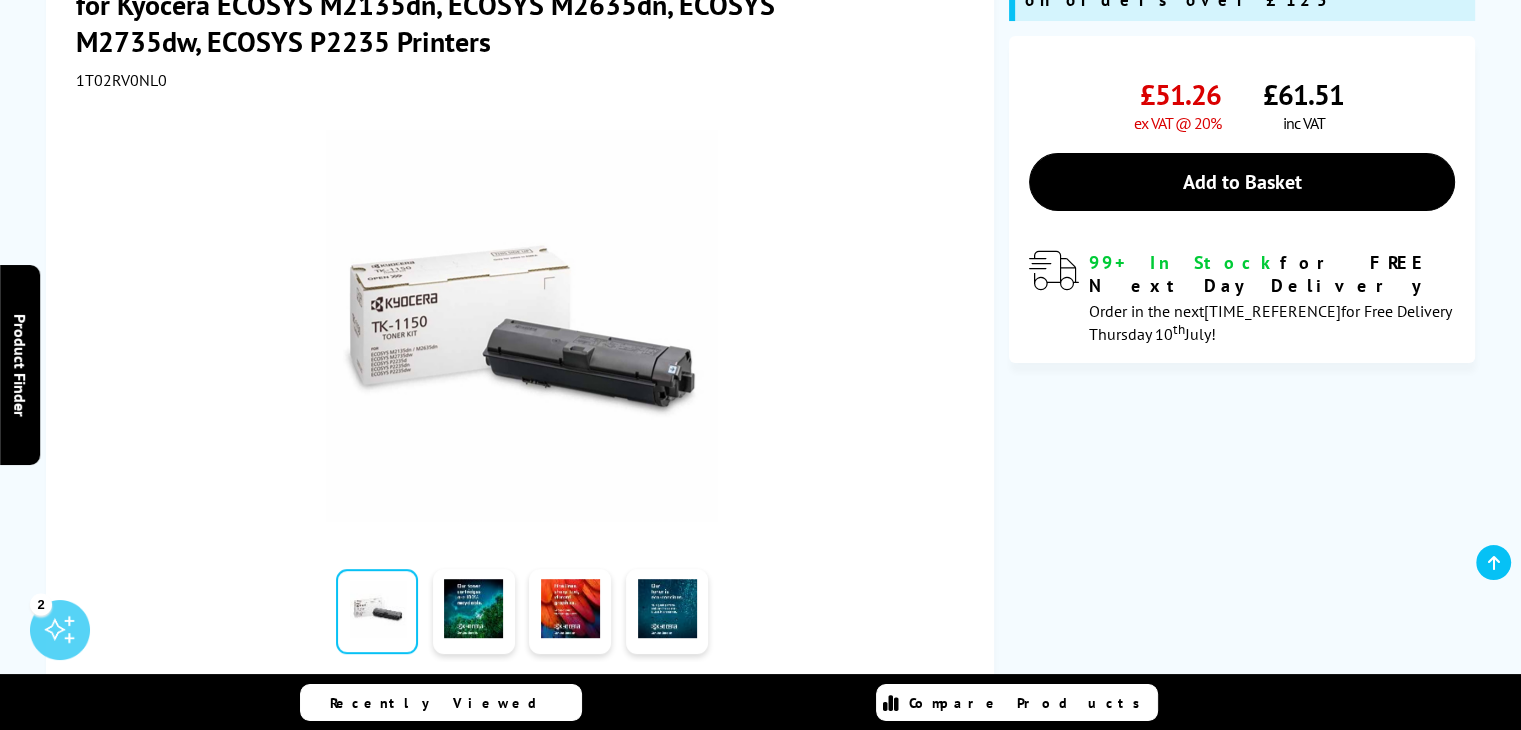 scroll, scrollTop: 0, scrollLeft: 0, axis: both 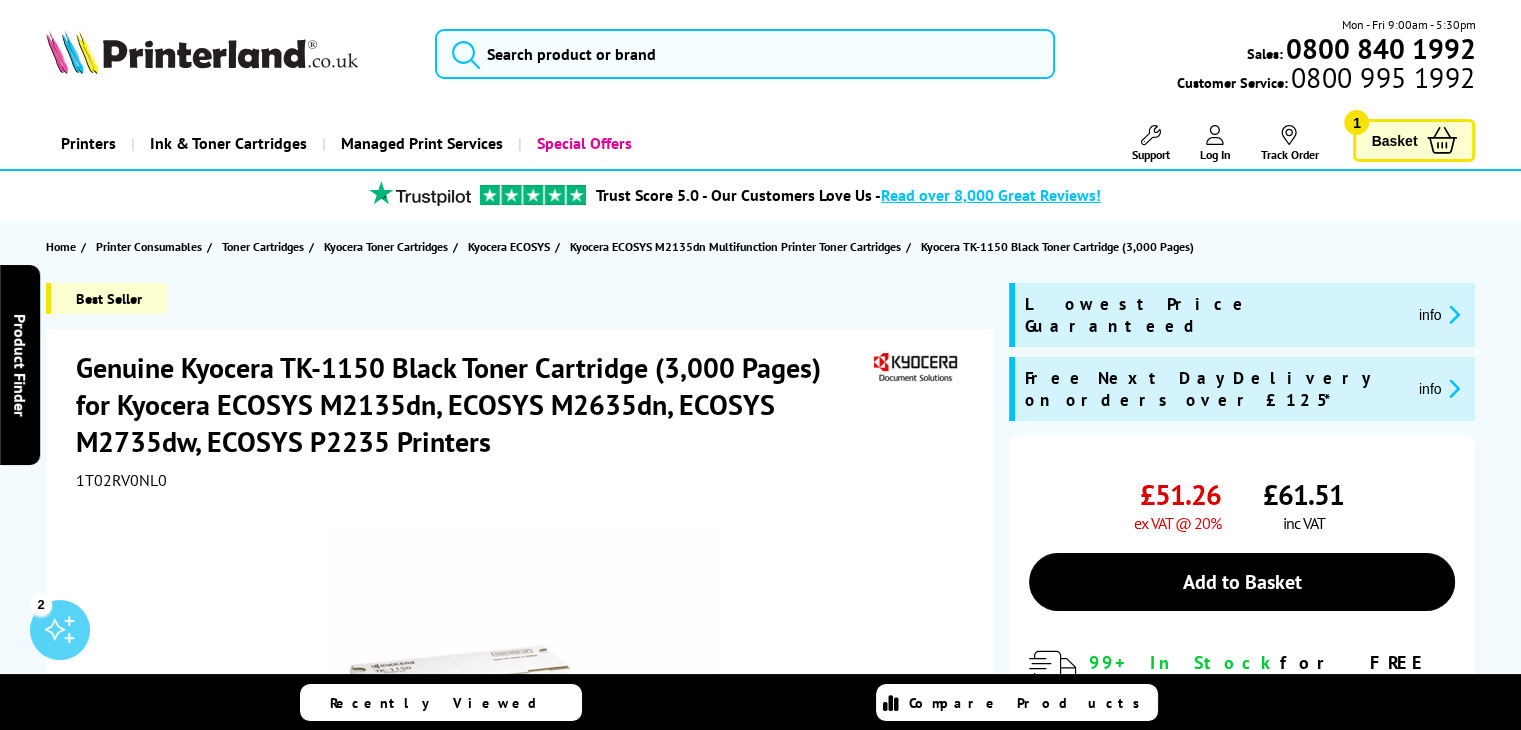 click at bounding box center [1442, 140] 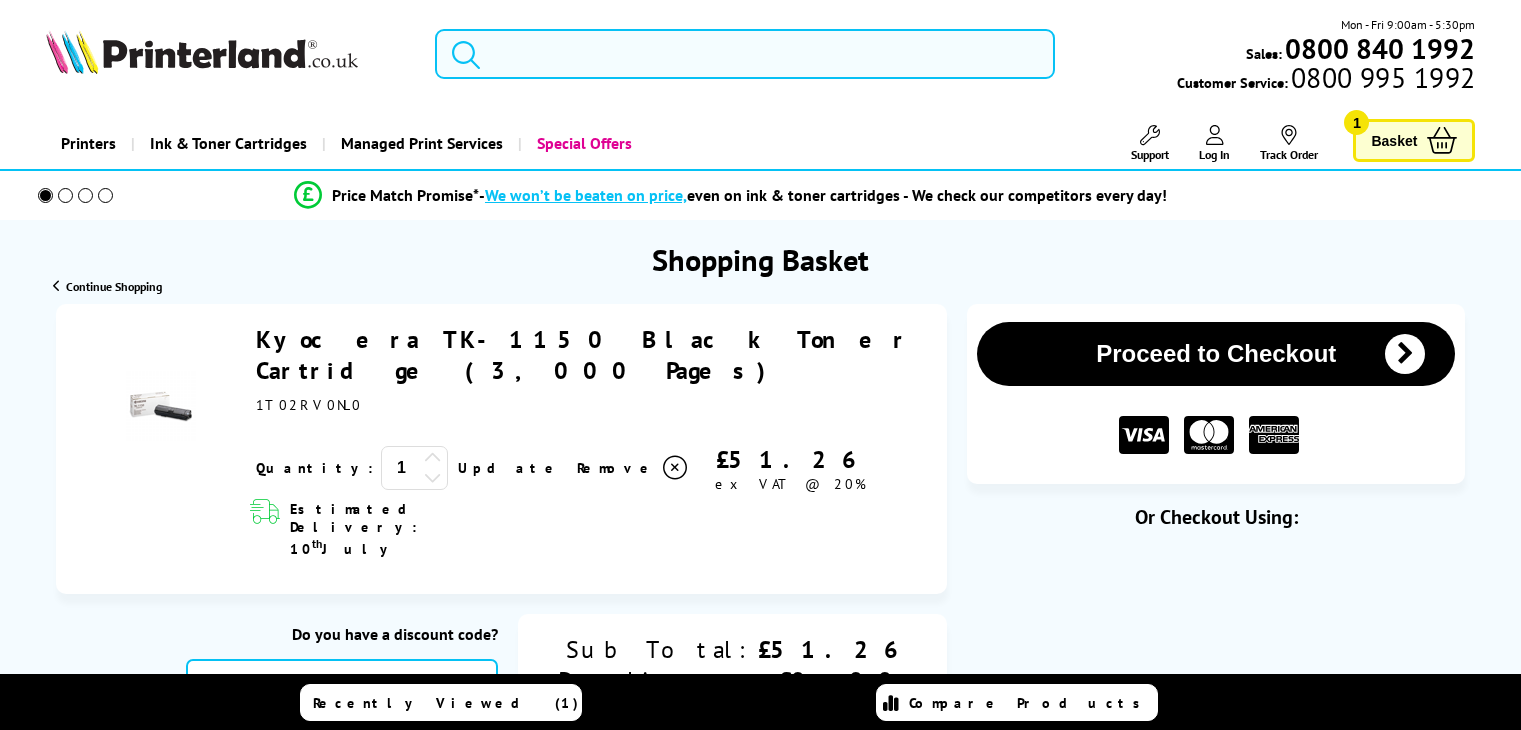 scroll, scrollTop: 0, scrollLeft: 0, axis: both 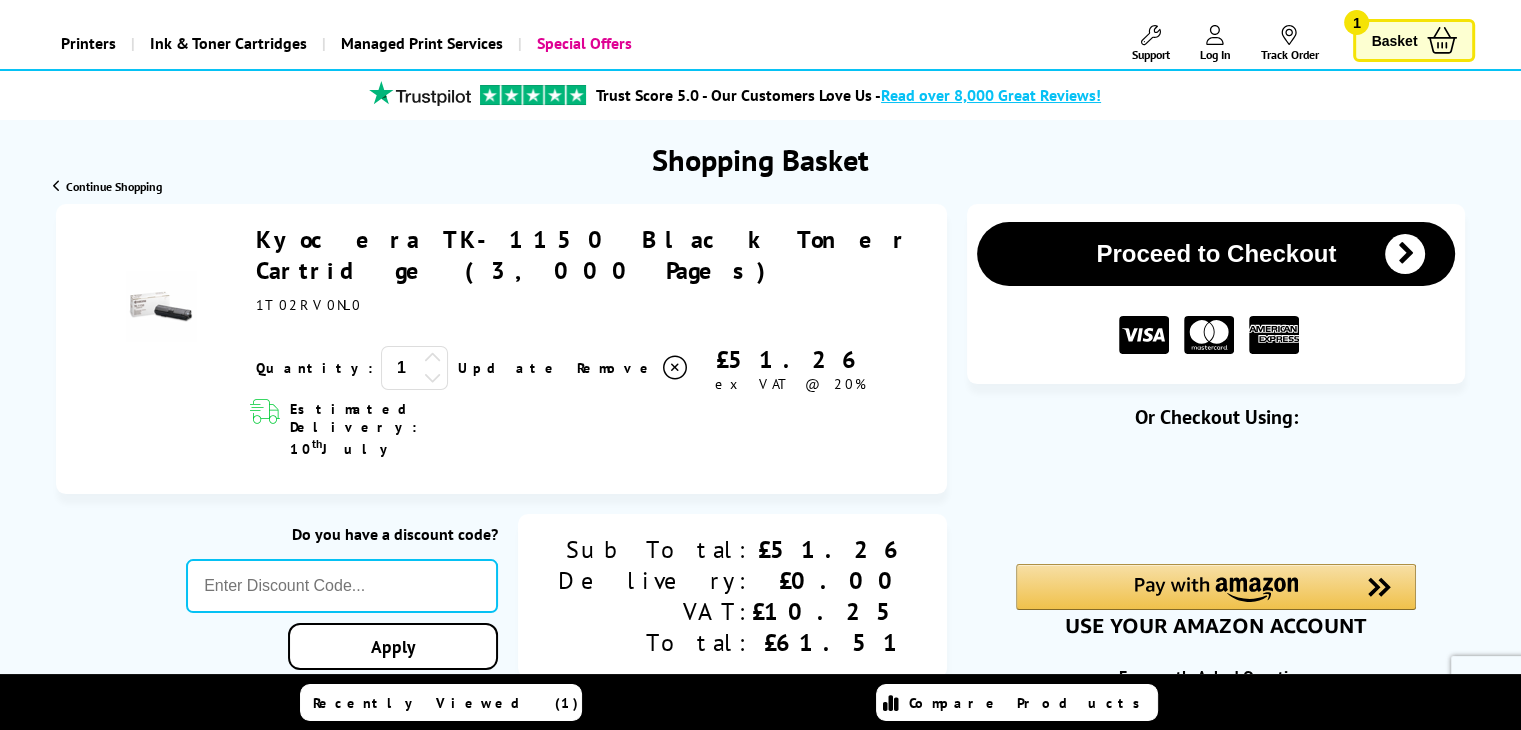 click at bounding box center (675, 368) 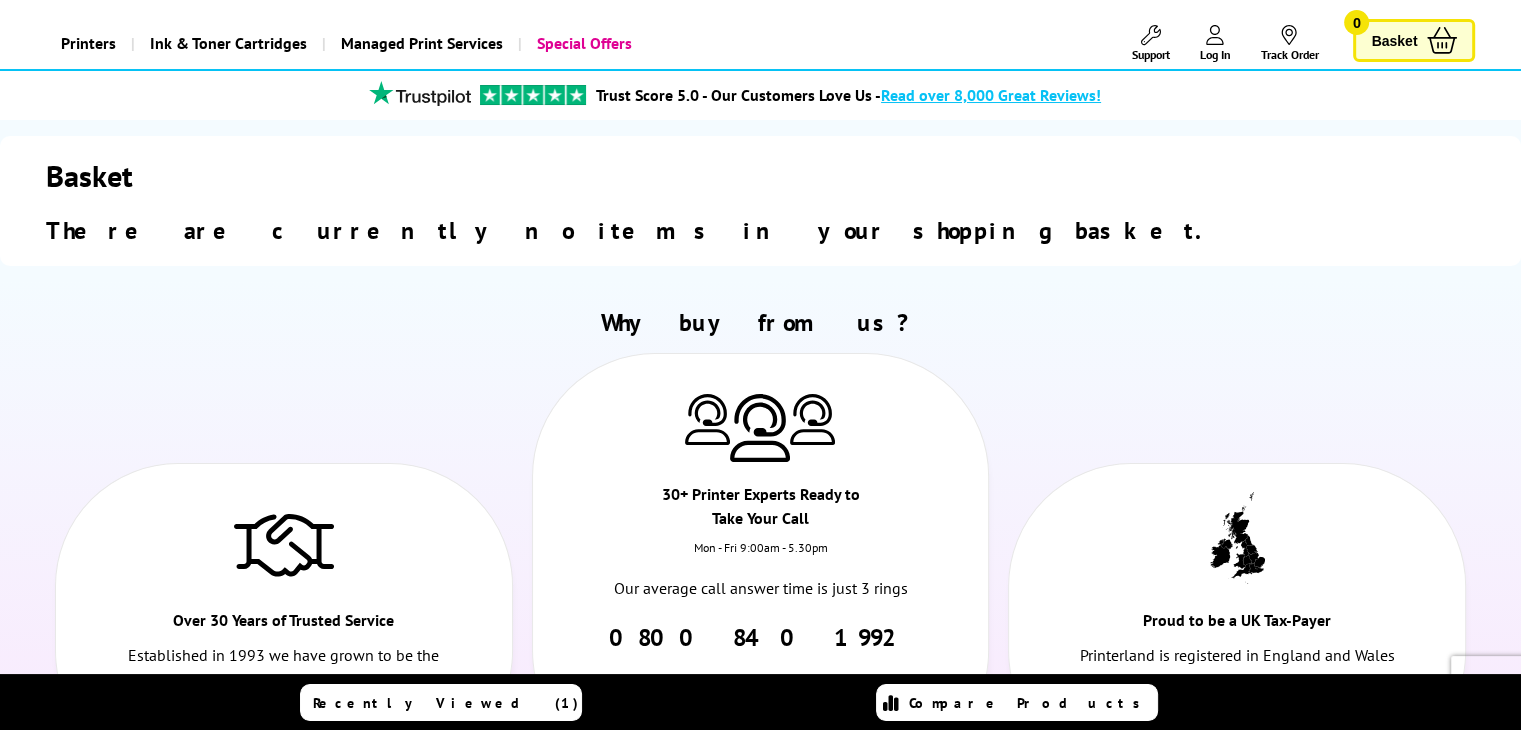 click on "Log In" at bounding box center (1214, 43) 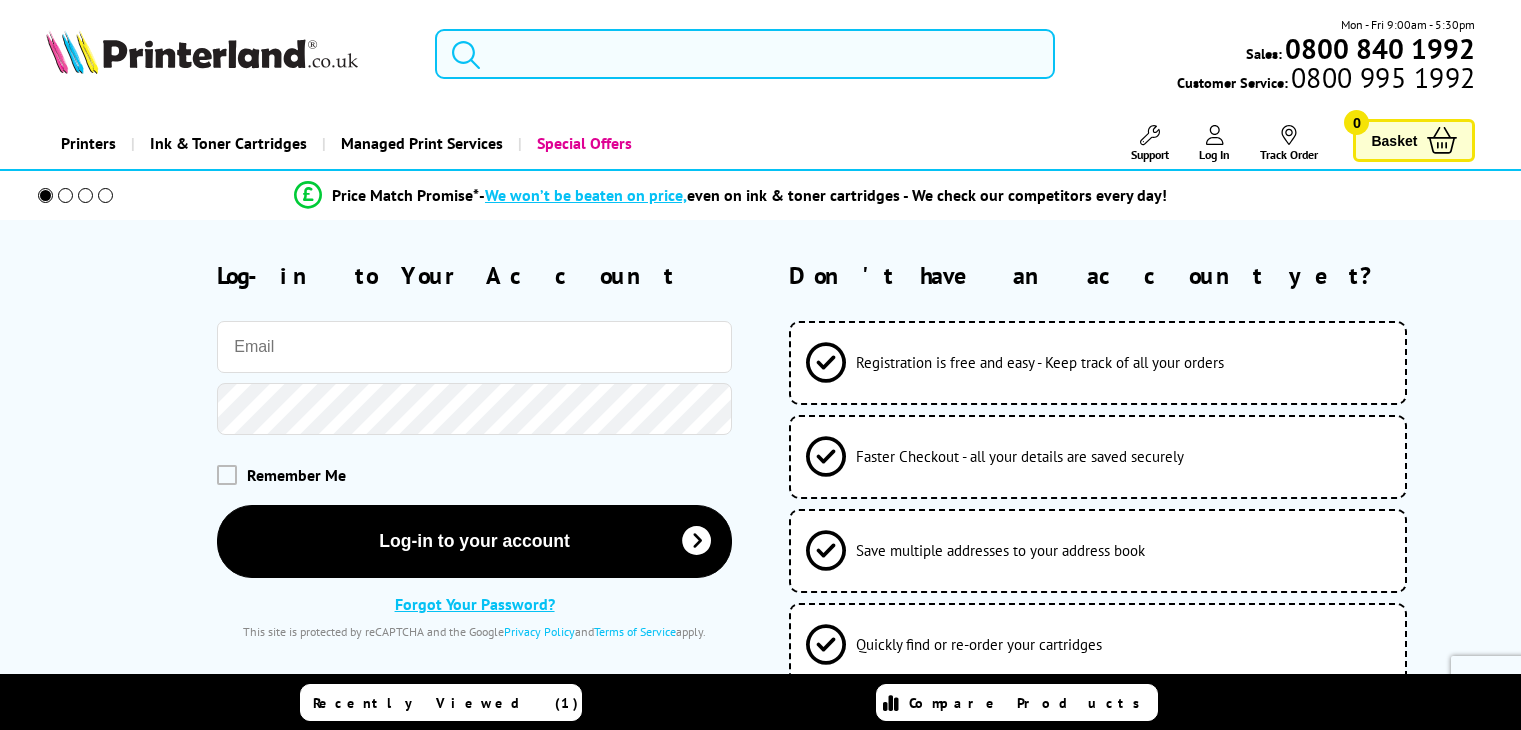 scroll, scrollTop: 0, scrollLeft: 0, axis: both 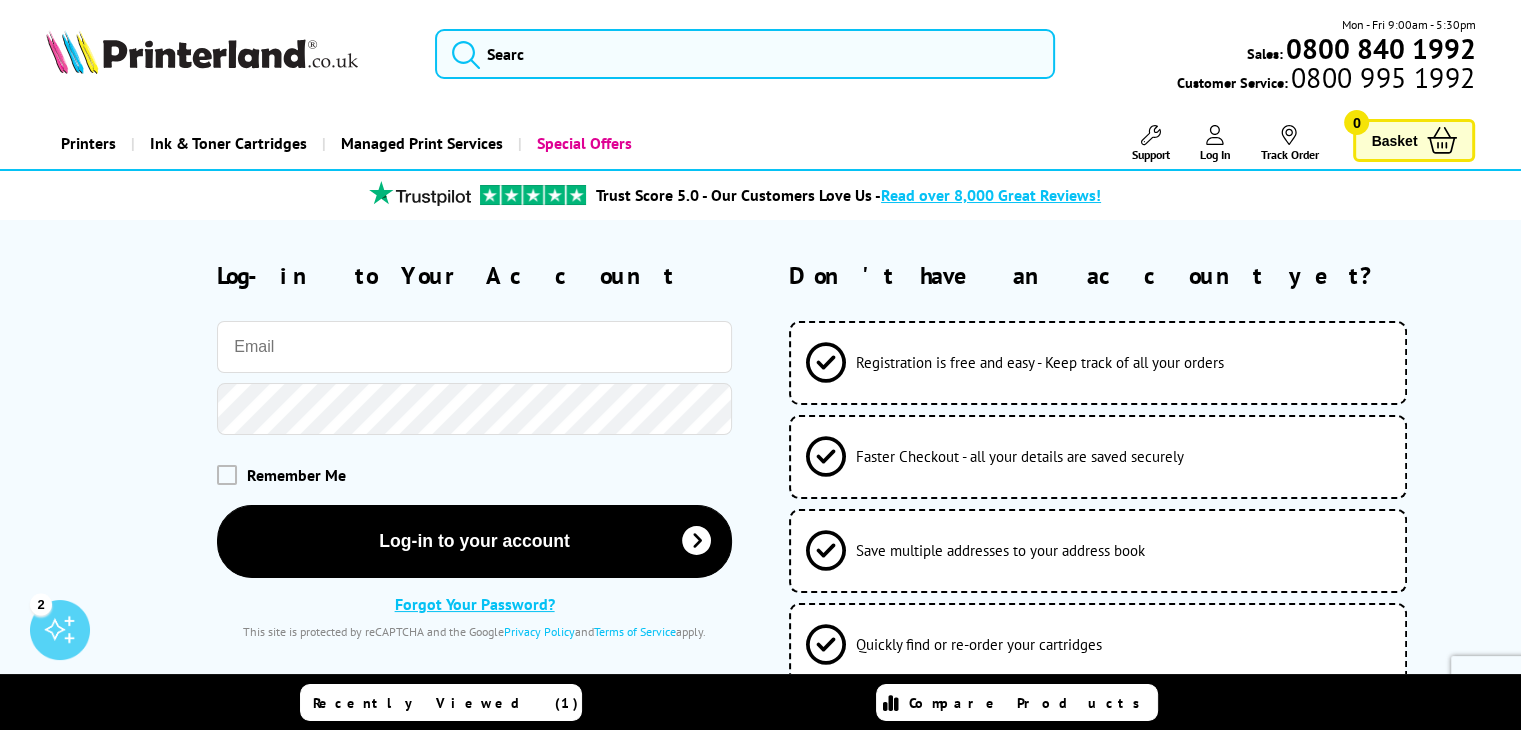 click at bounding box center [474, 347] 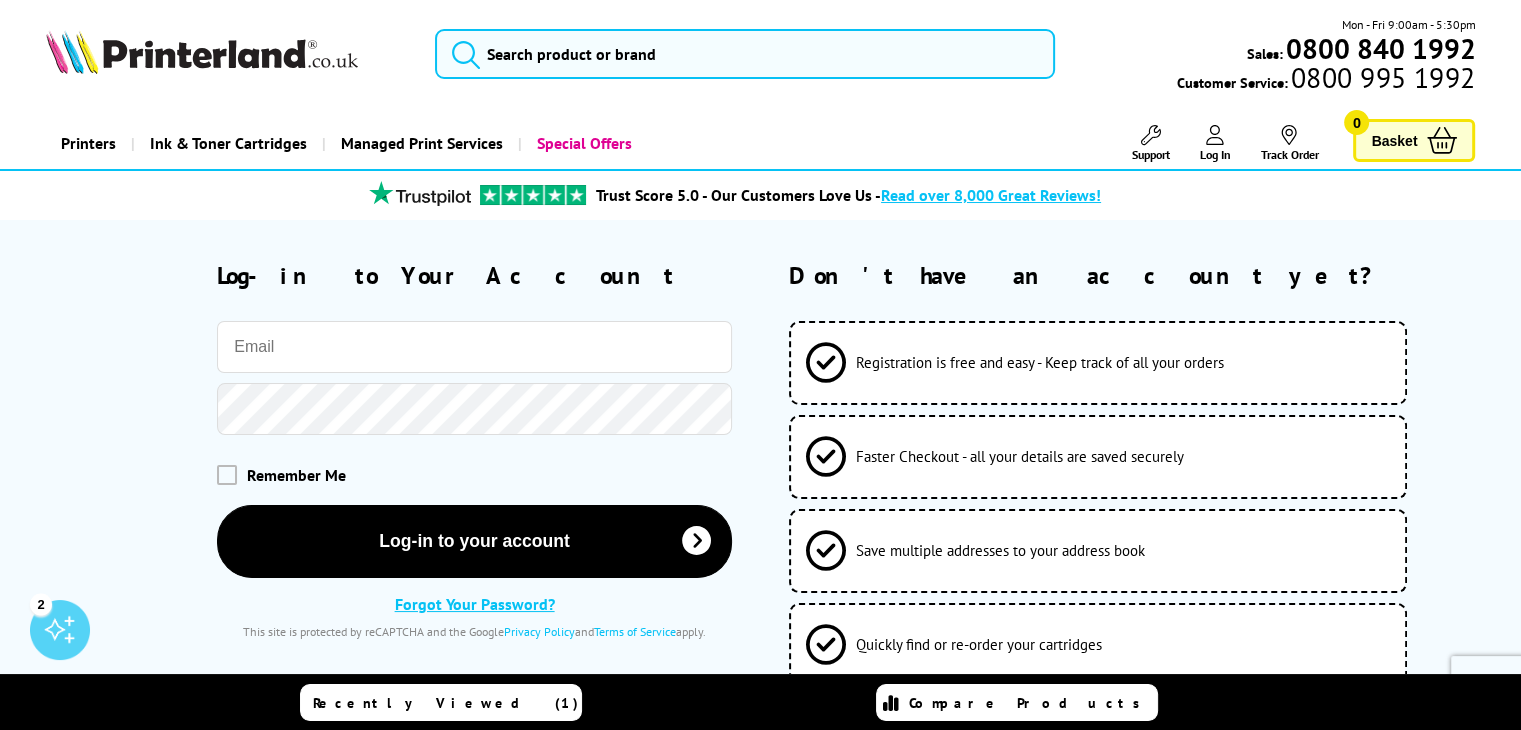 click at bounding box center (474, 347) 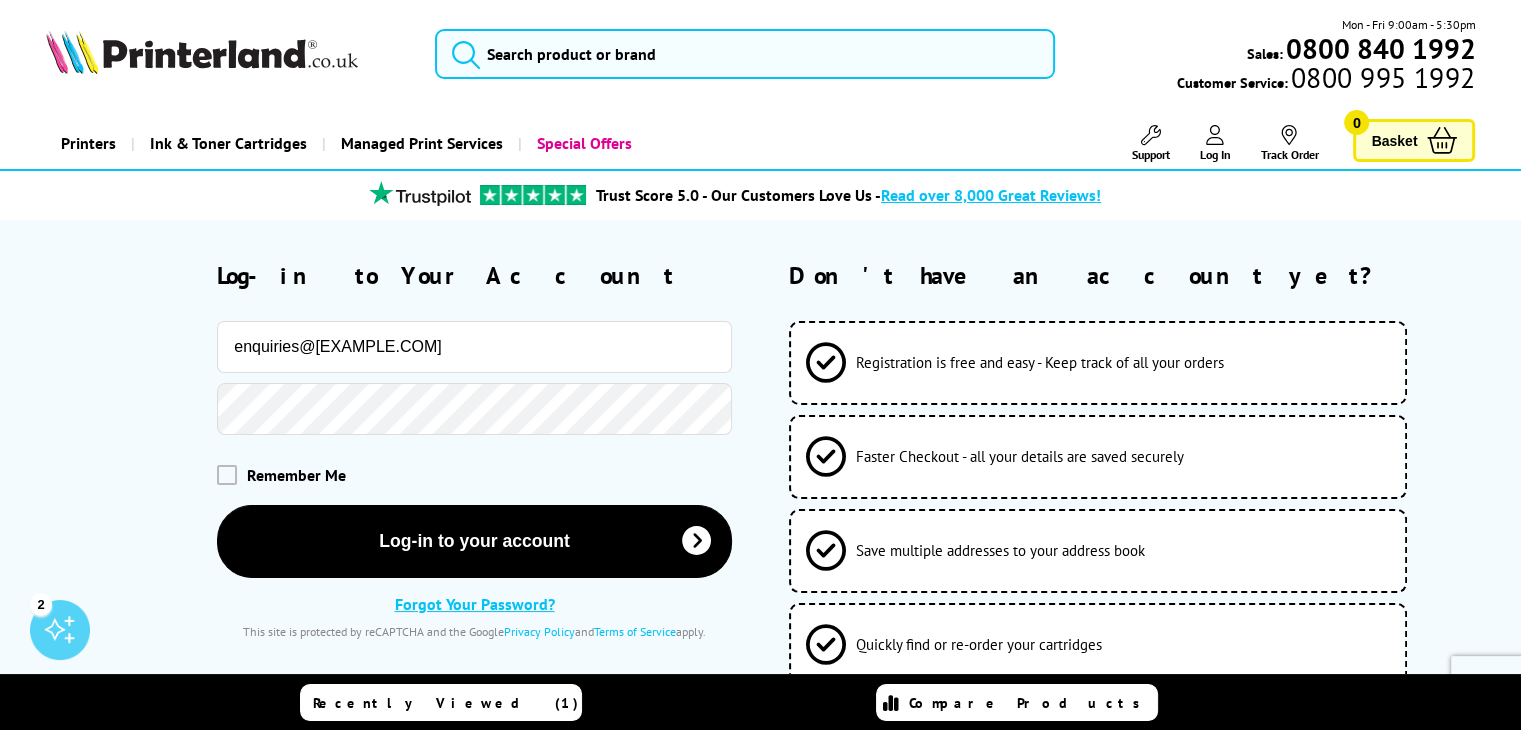 type on "[EMAIL]" 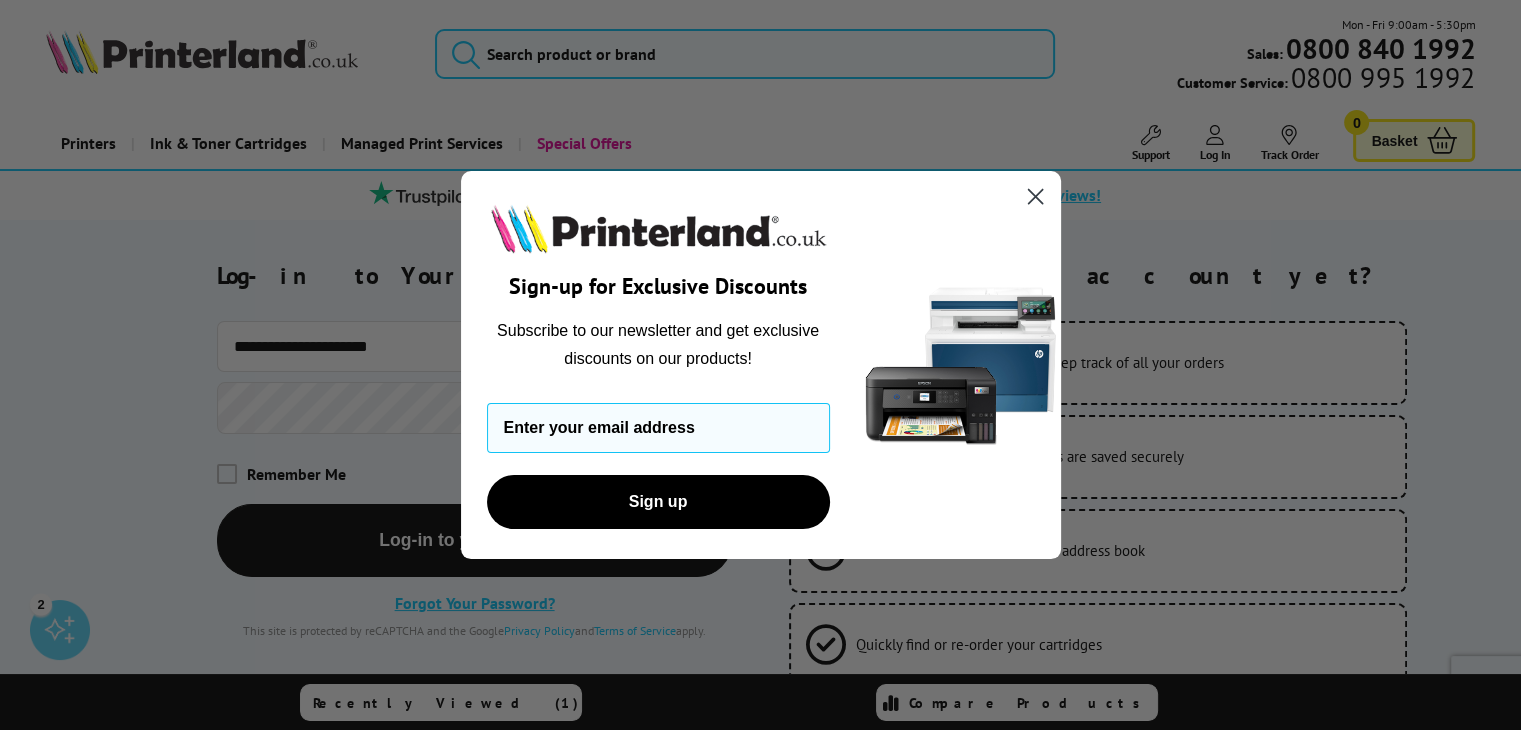 click at bounding box center (1034, 196) 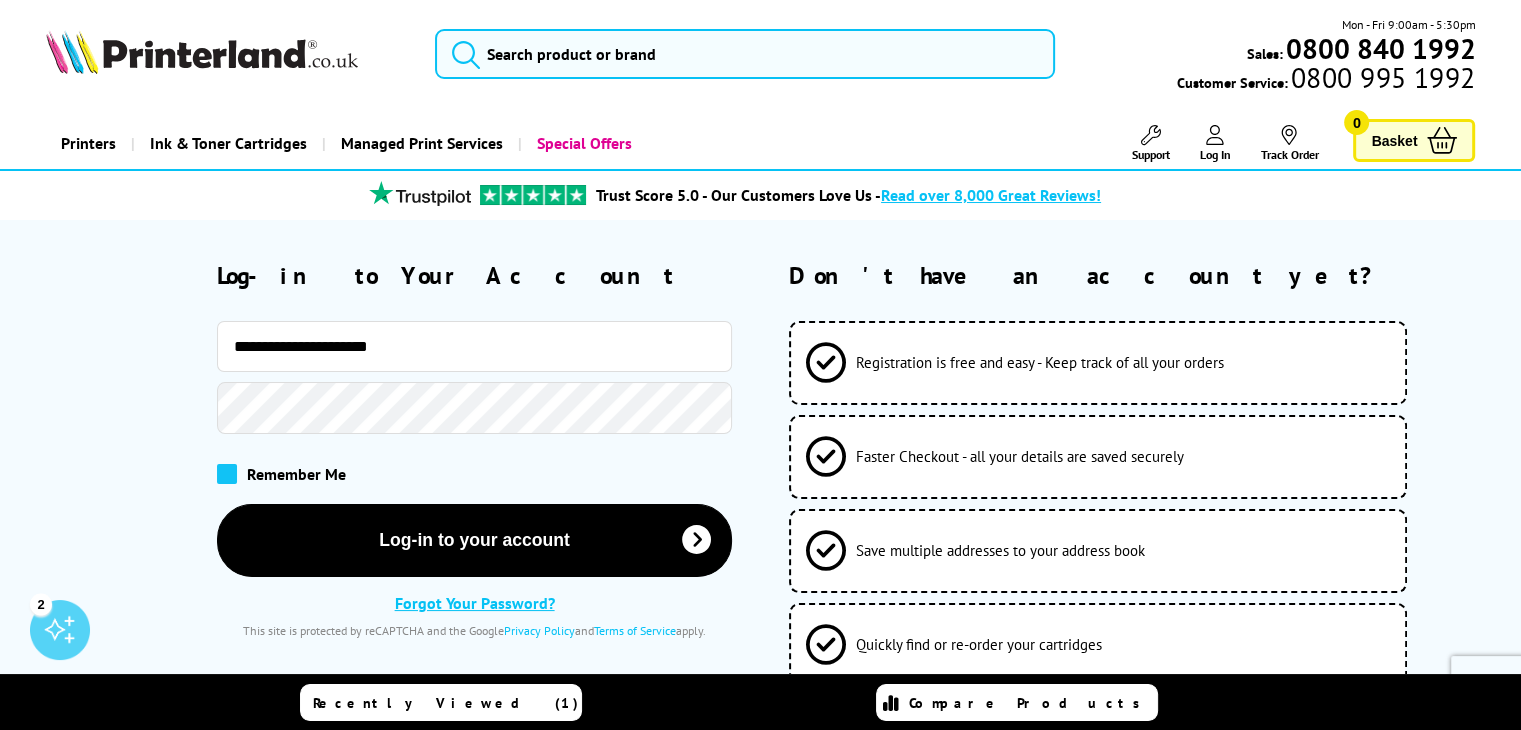 click at bounding box center [227, 474] 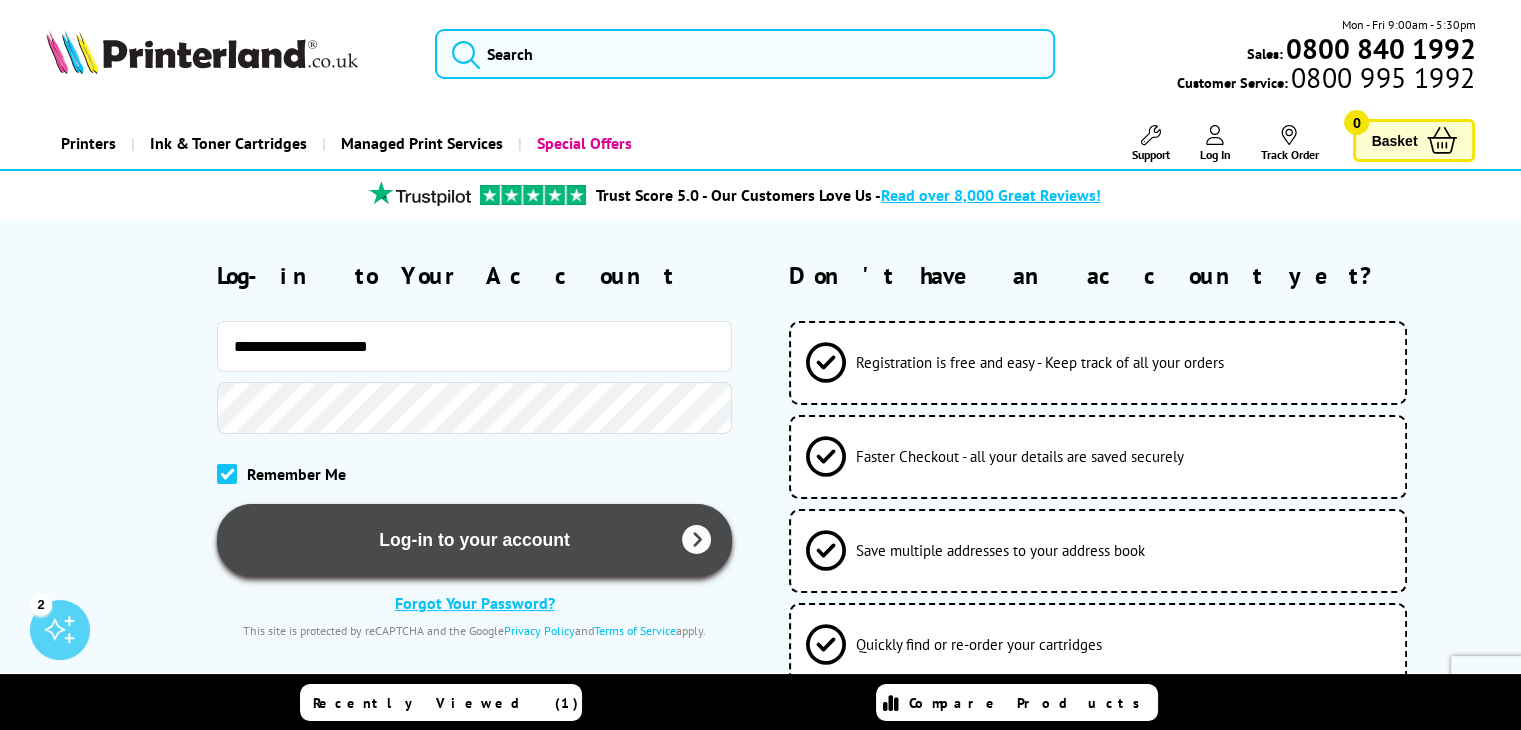 click on "Log-in to your account" at bounding box center (474, 540) 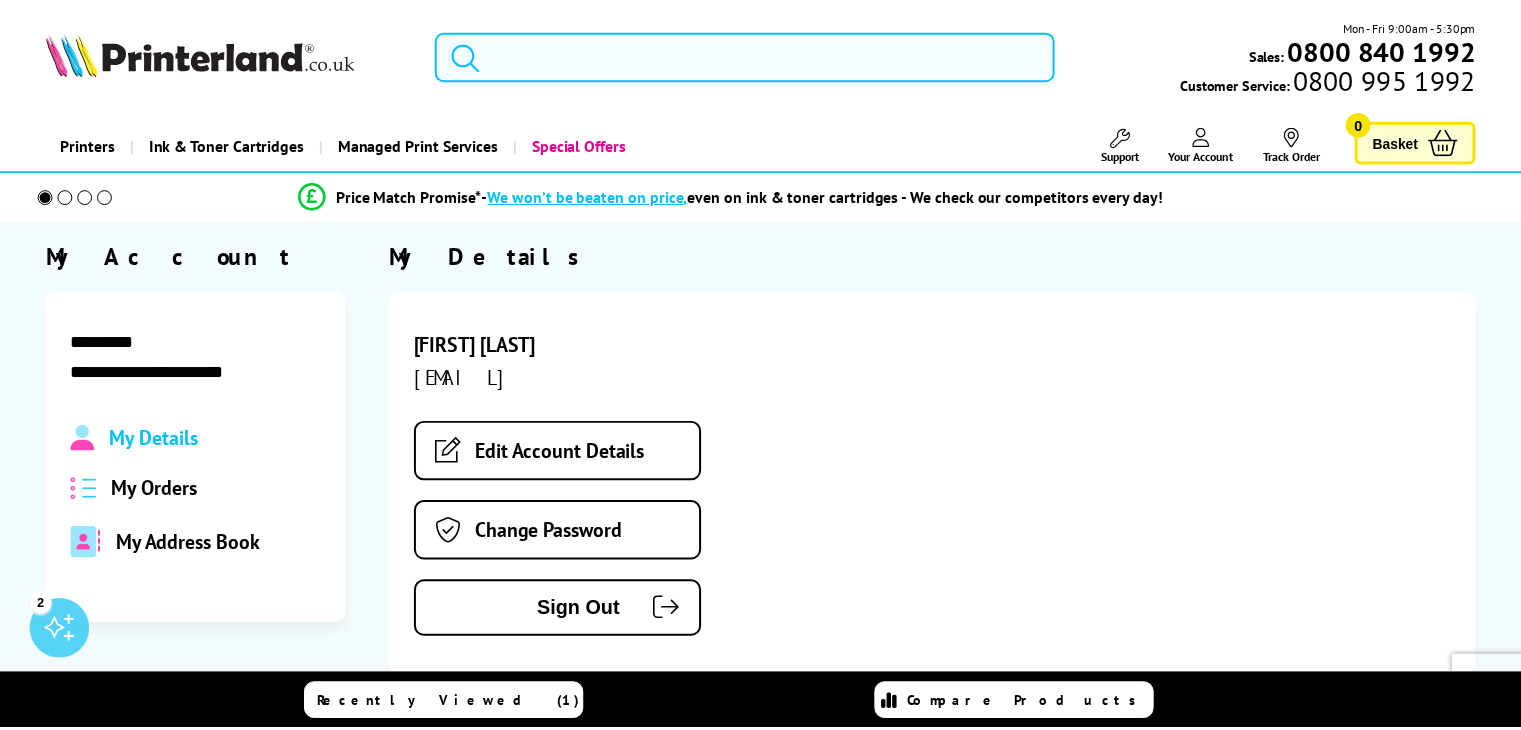scroll, scrollTop: 0, scrollLeft: 0, axis: both 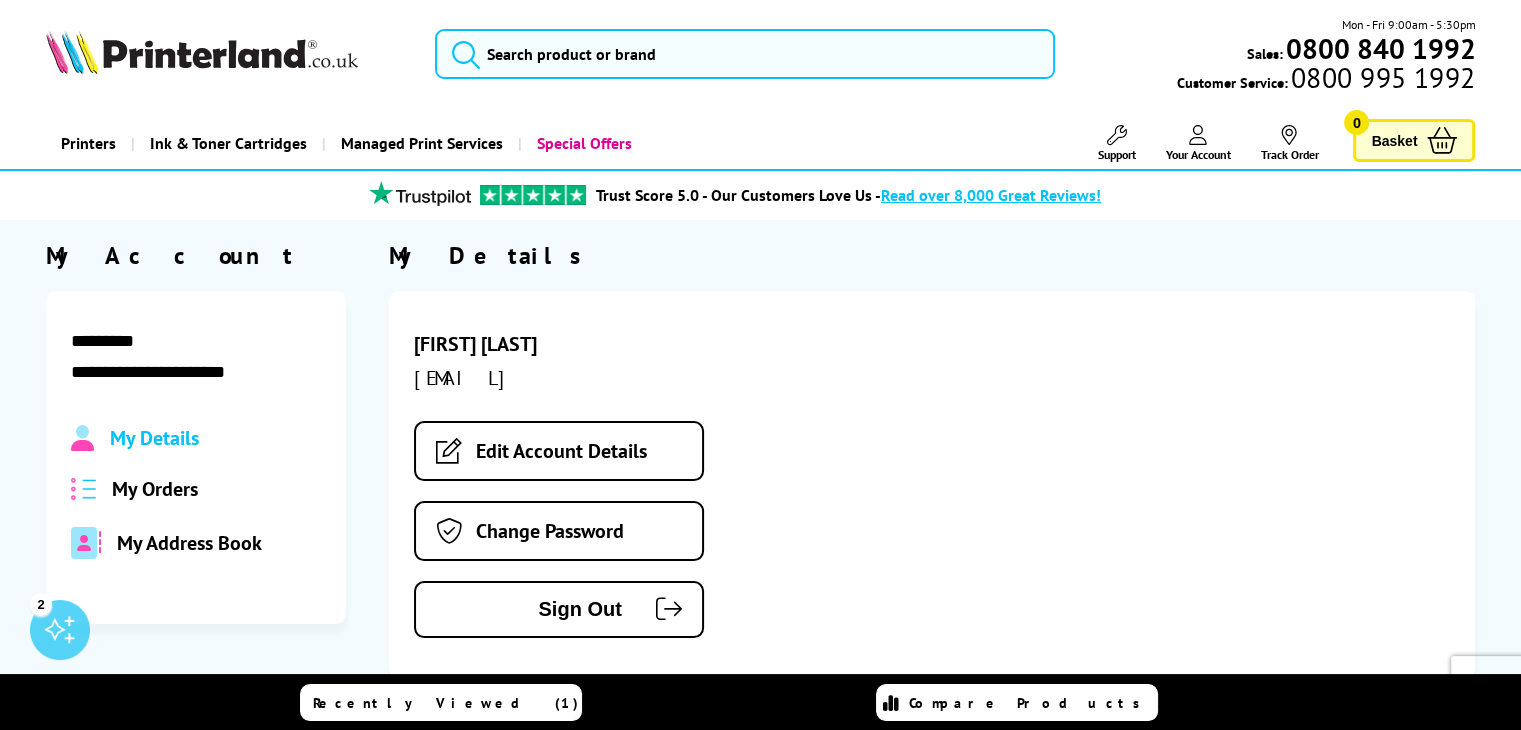 drag, startPoint x: 260, startPoint y: 543, endPoint x: 835, endPoint y: 542, distance: 575.00085 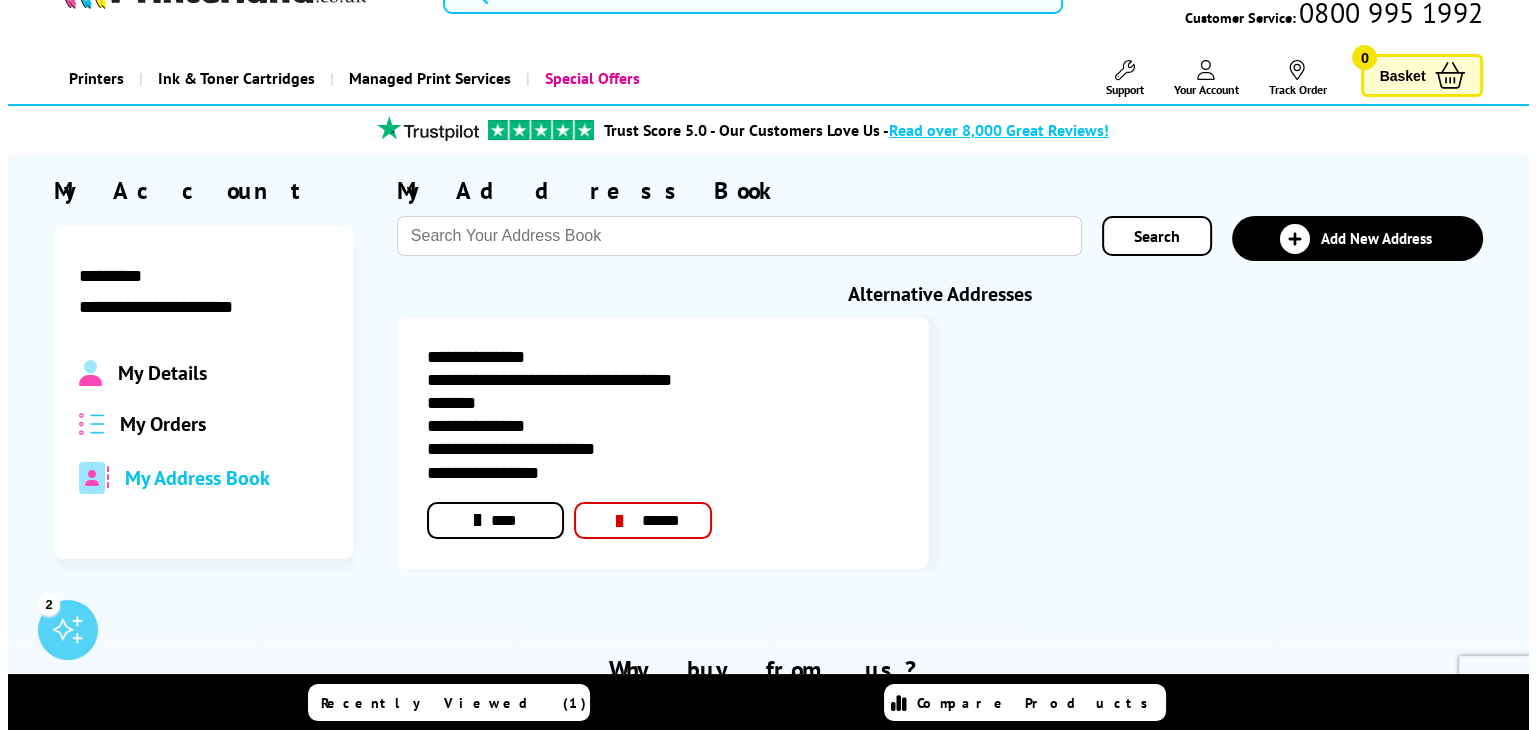 scroll, scrollTop: 100, scrollLeft: 0, axis: vertical 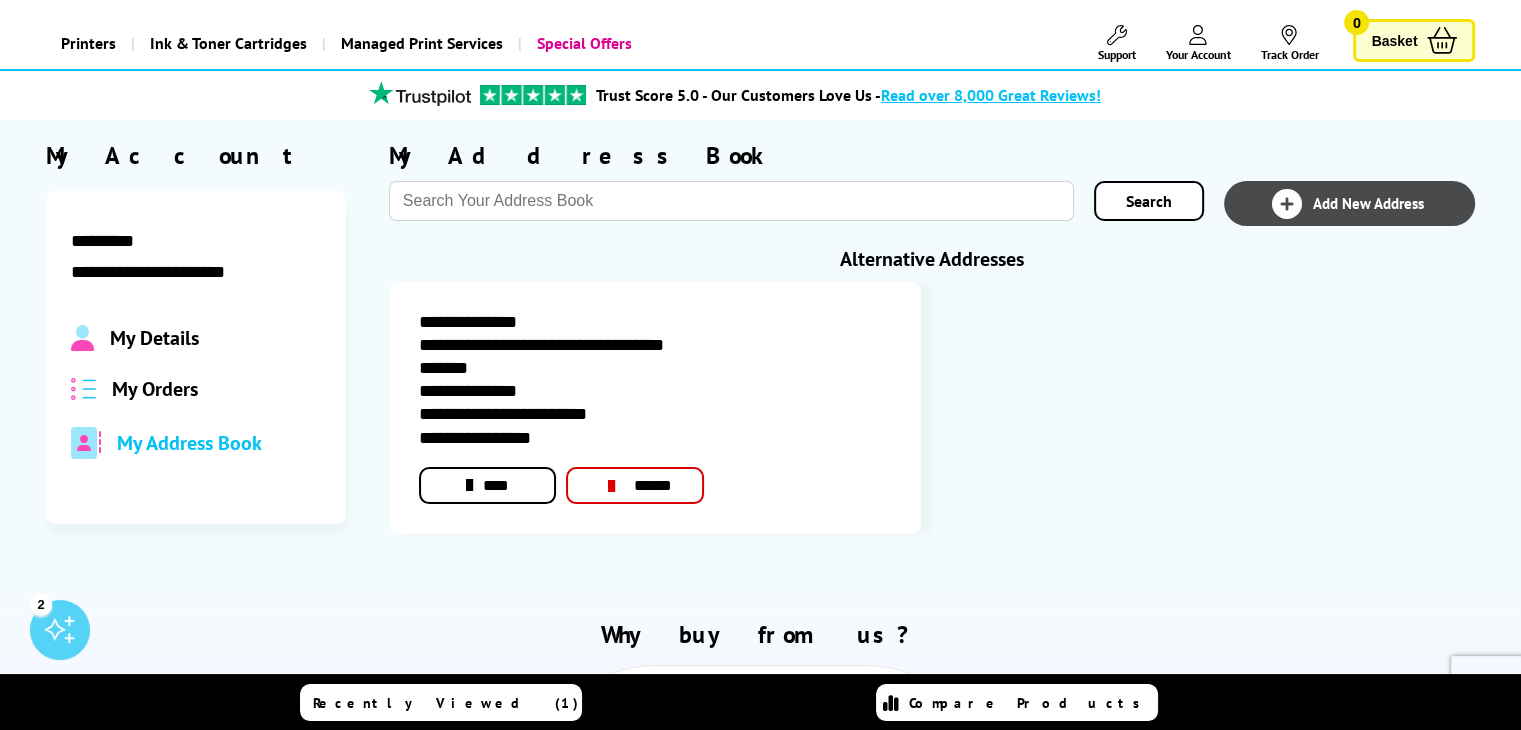 drag, startPoint x: 1352, startPoint y: 212, endPoint x: 1410, endPoint y: 361, distance: 159.8906 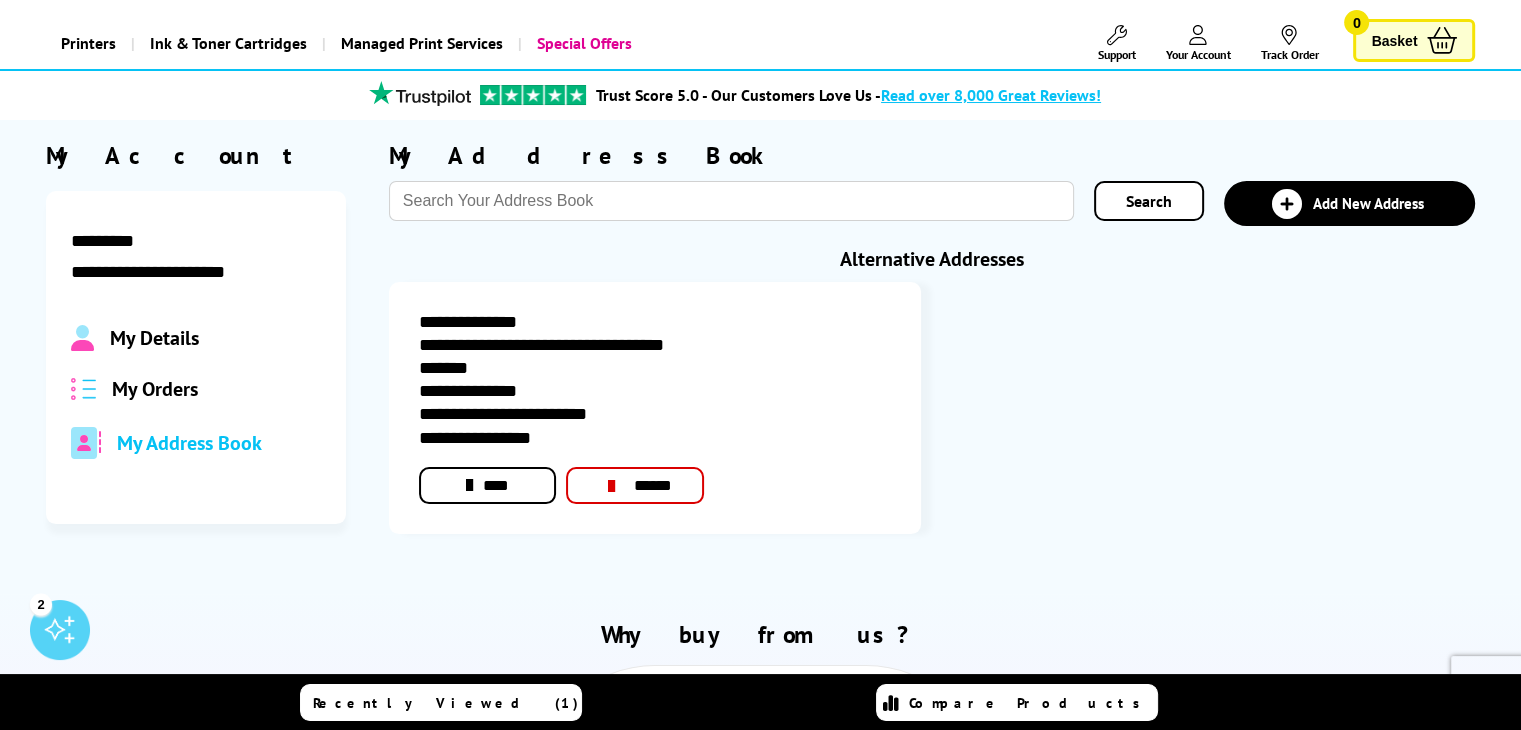 click on "Add New Address" at bounding box center (1367, 203) 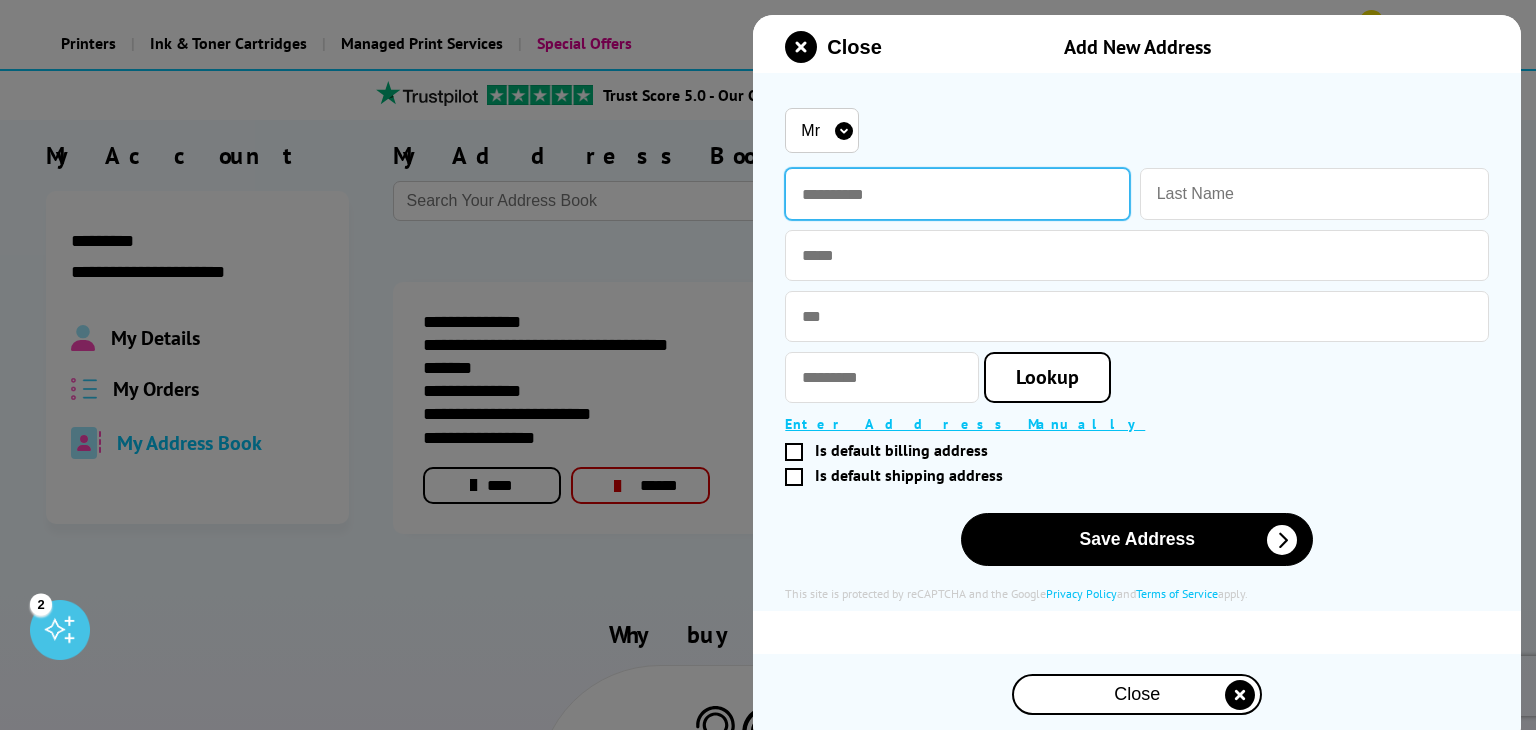 click at bounding box center (957, 194) 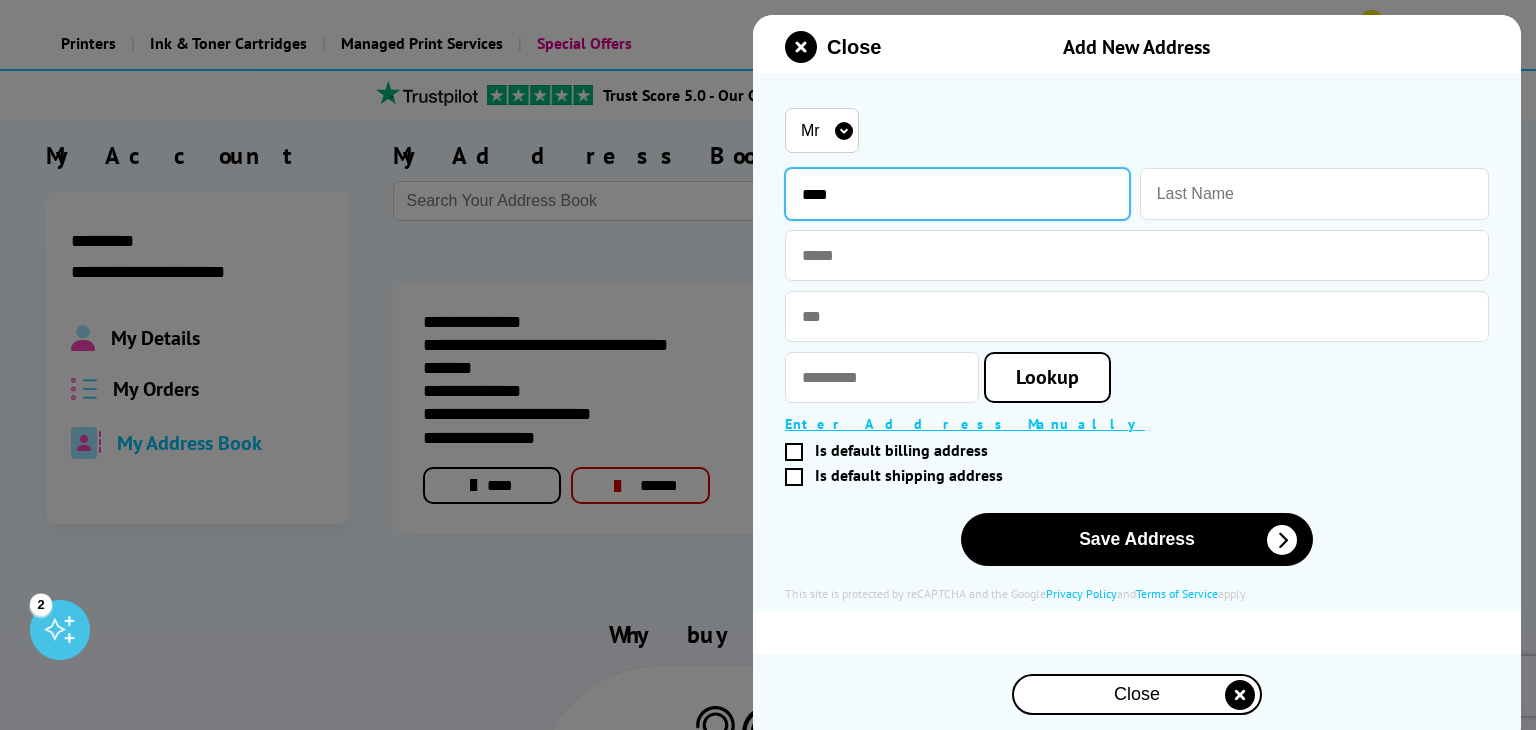 type on "****" 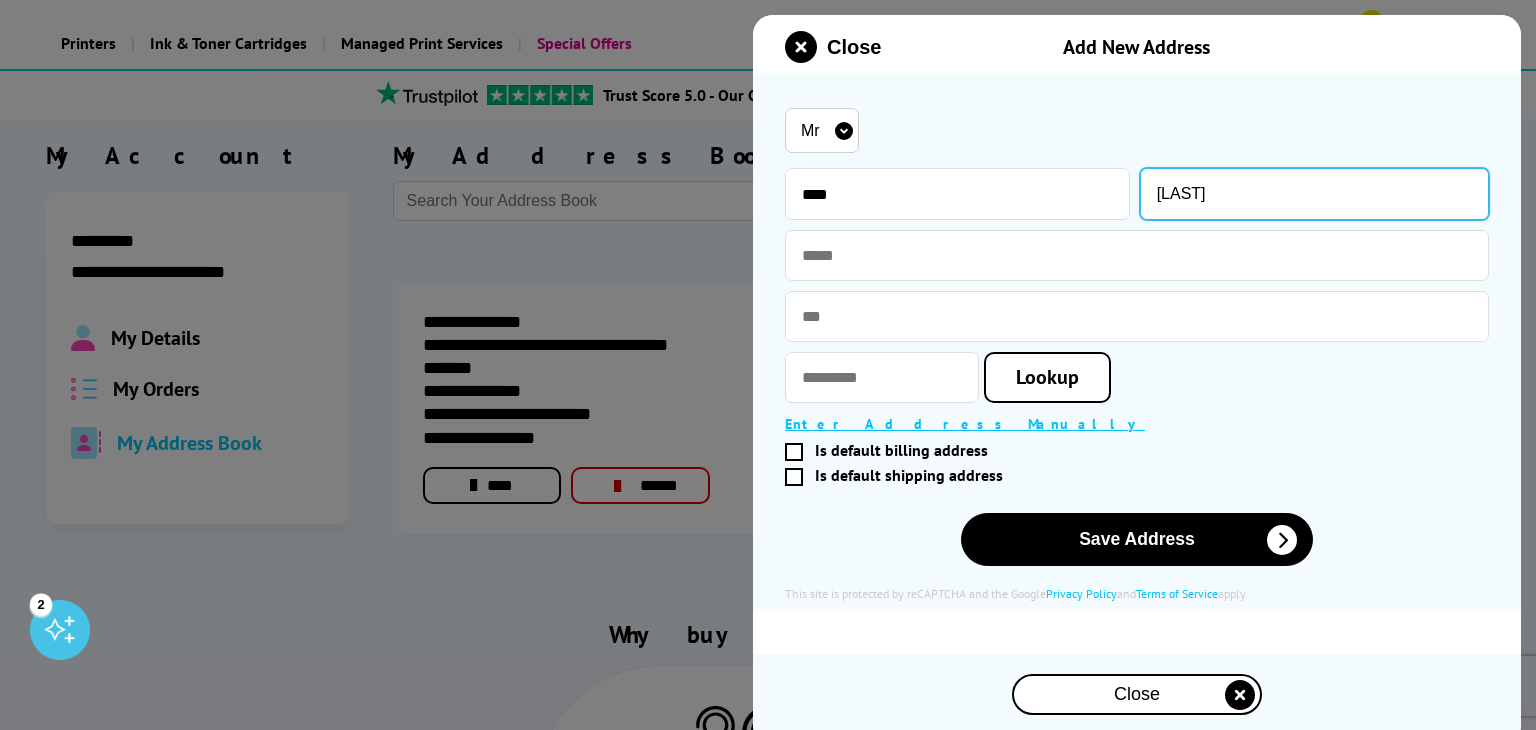 type on "[LAST]" 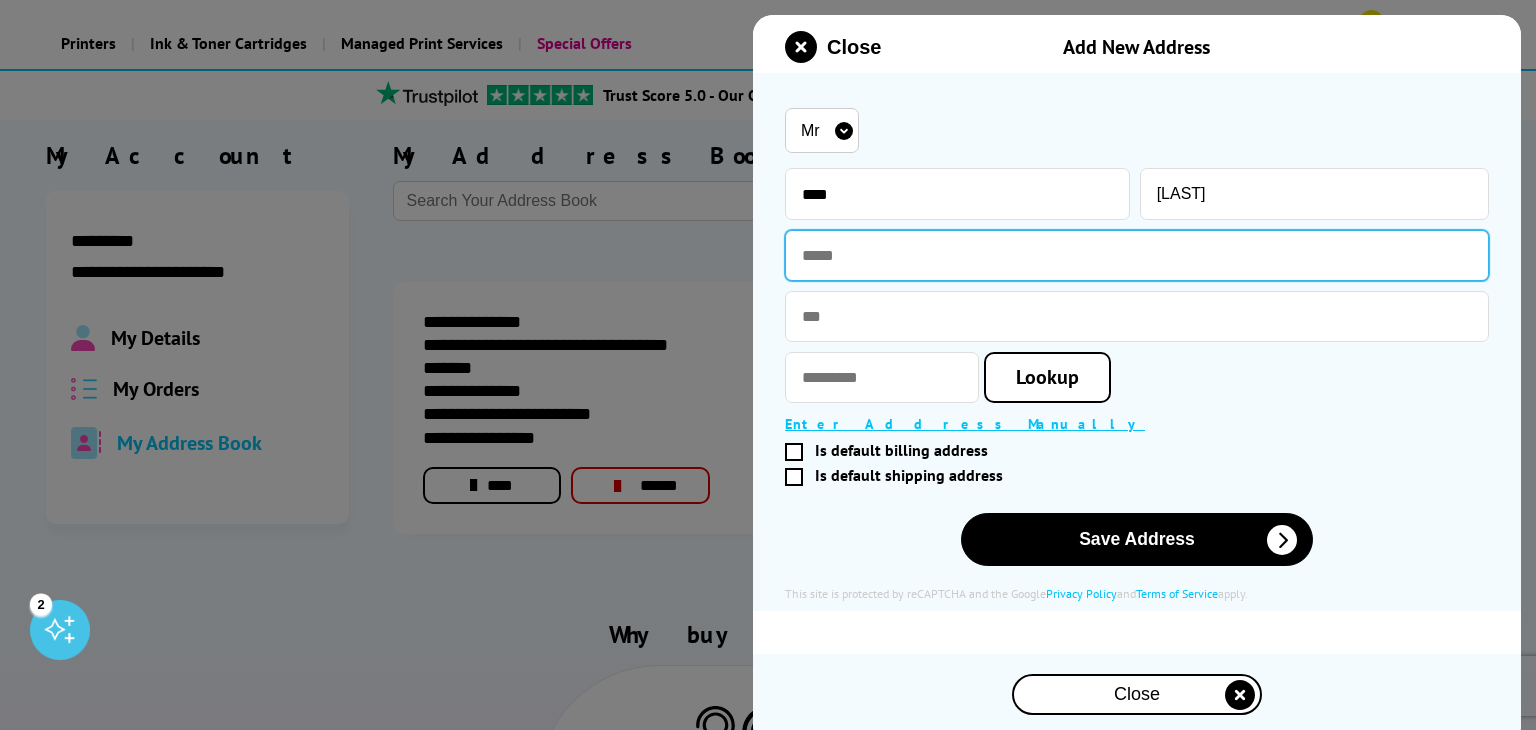 click at bounding box center [1137, 255] 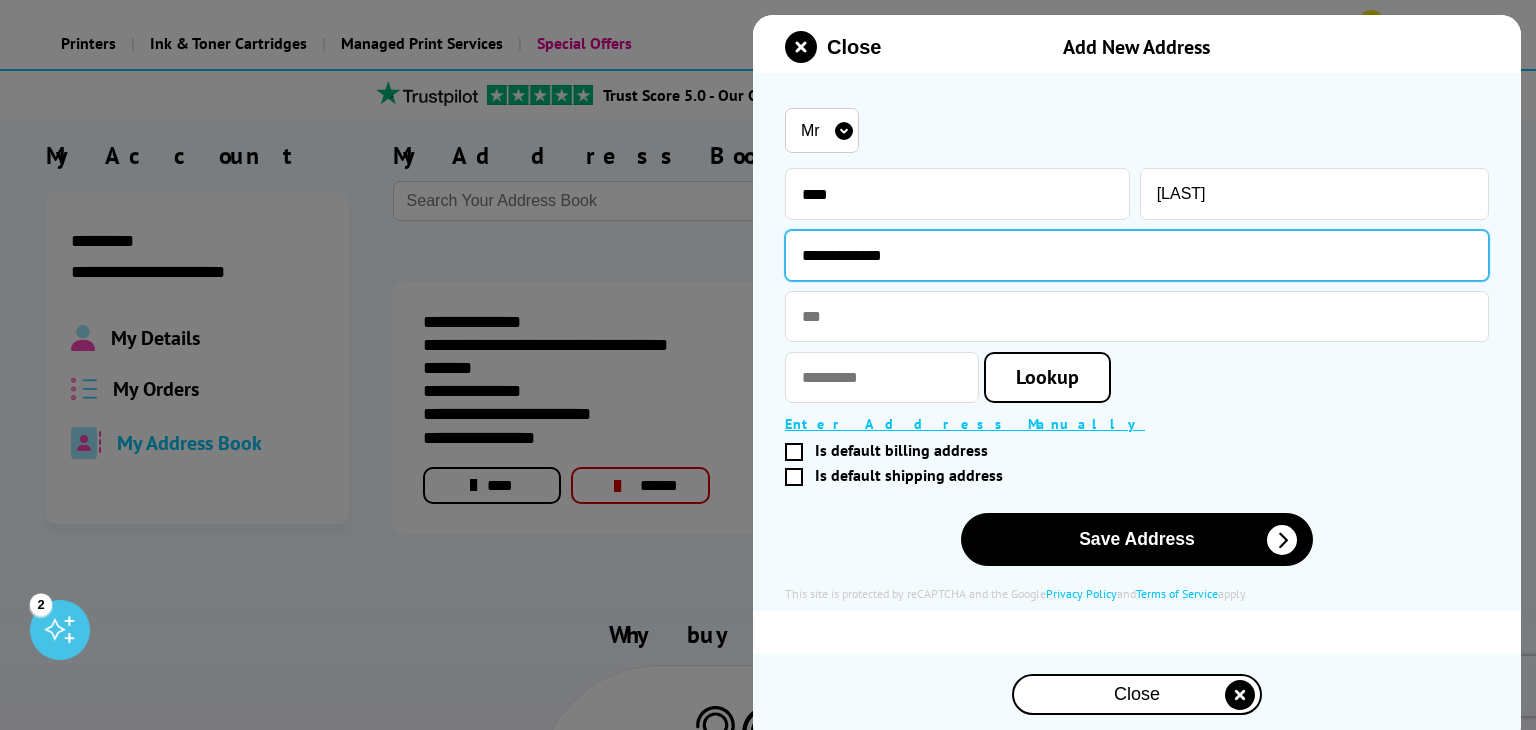 type on "**********" 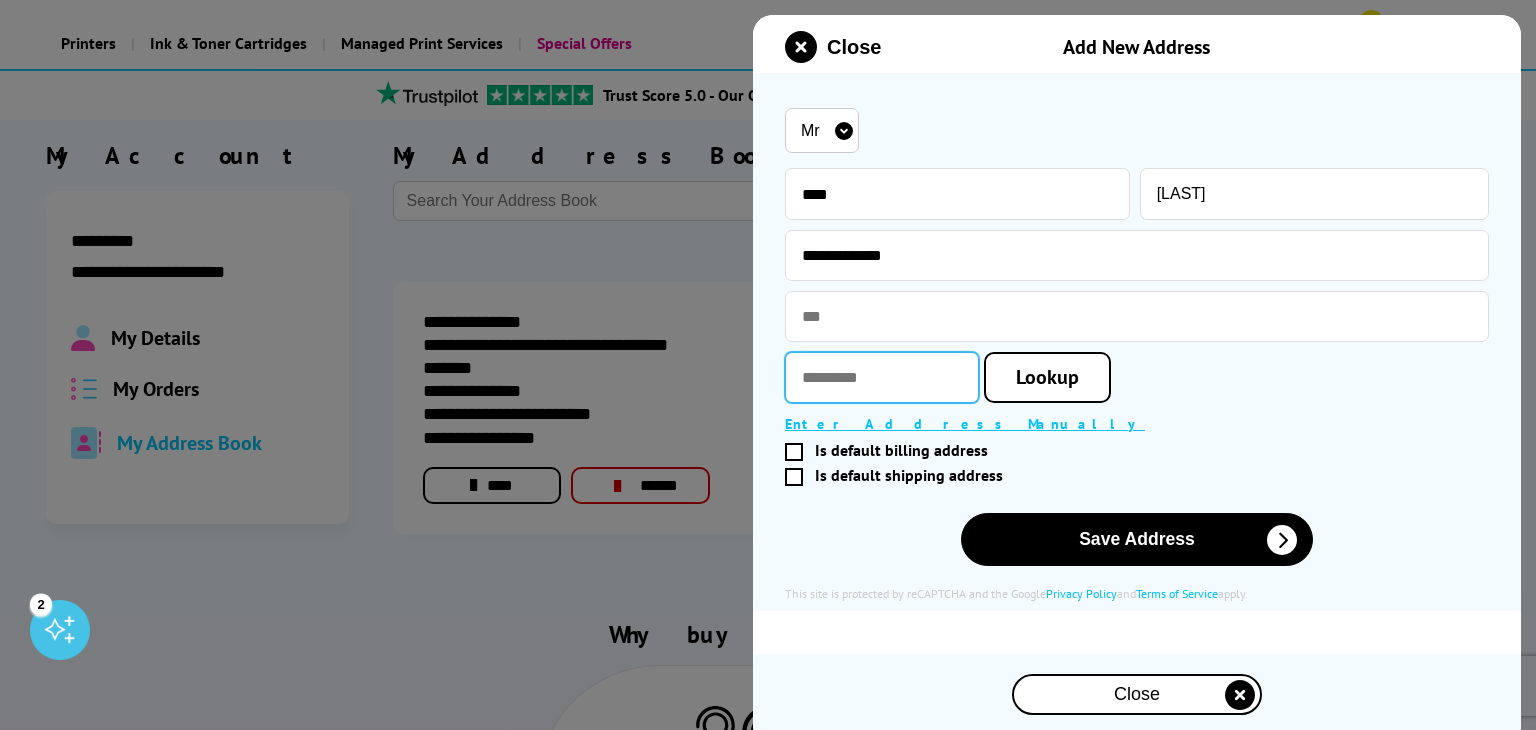 click at bounding box center (882, 377) 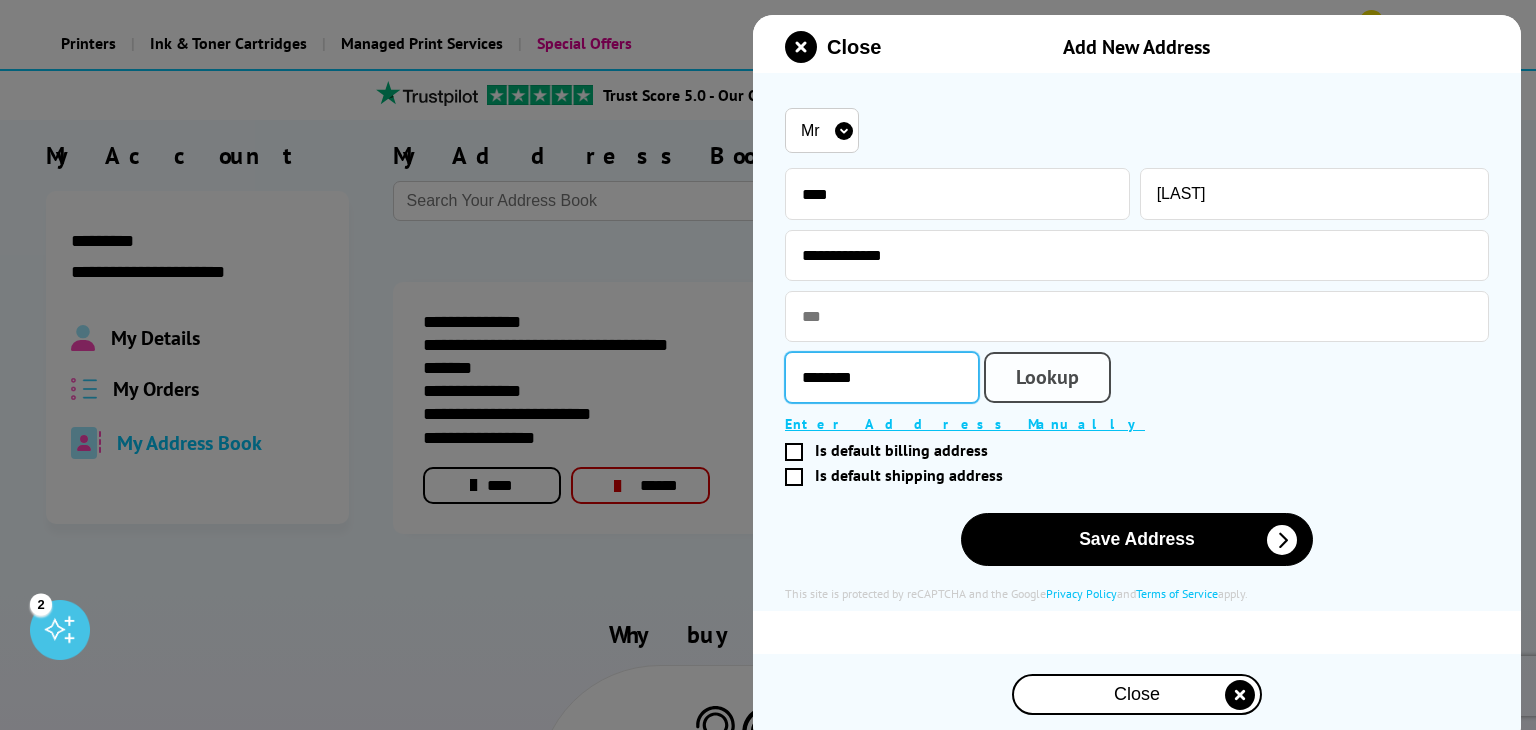 type on "********" 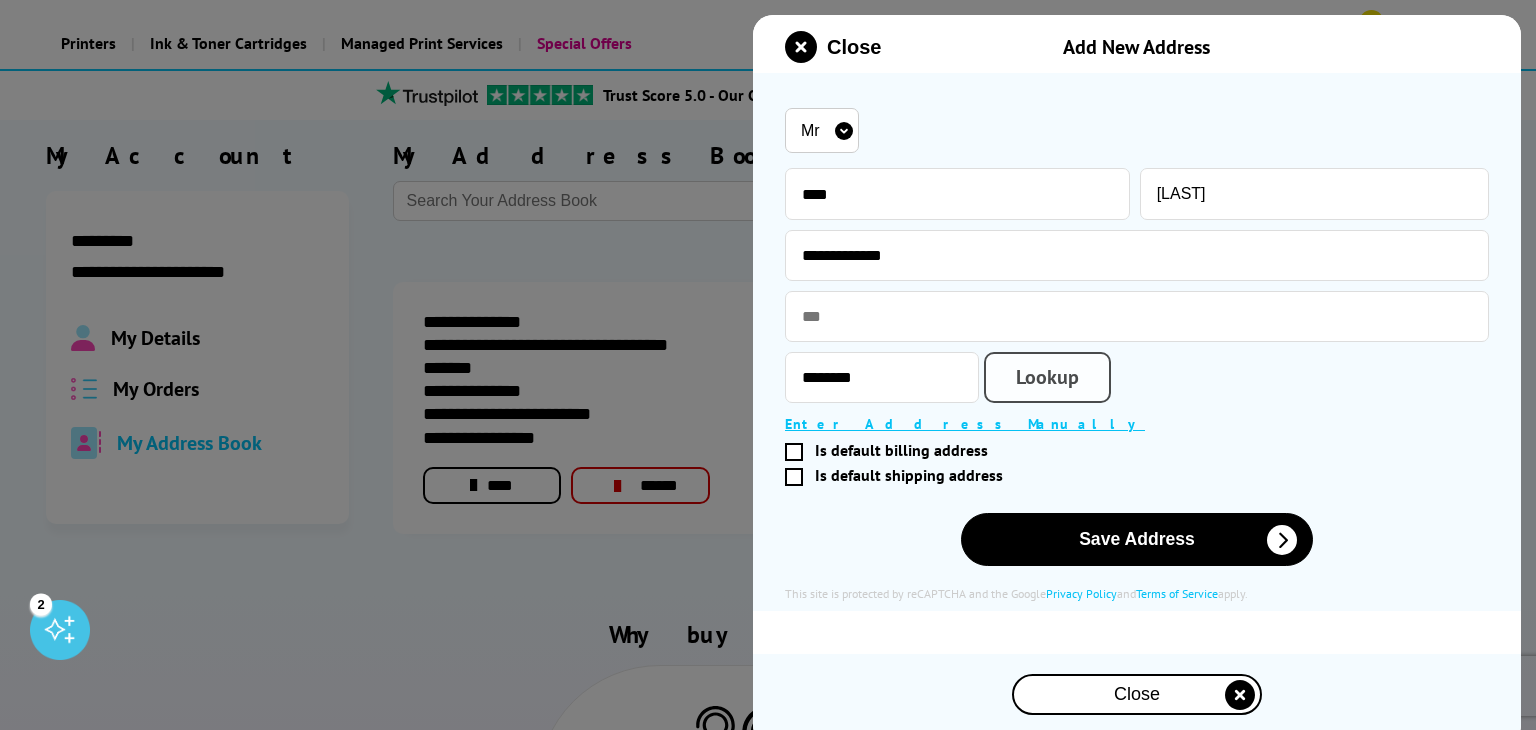 click on "Lookup" at bounding box center (1047, 377) 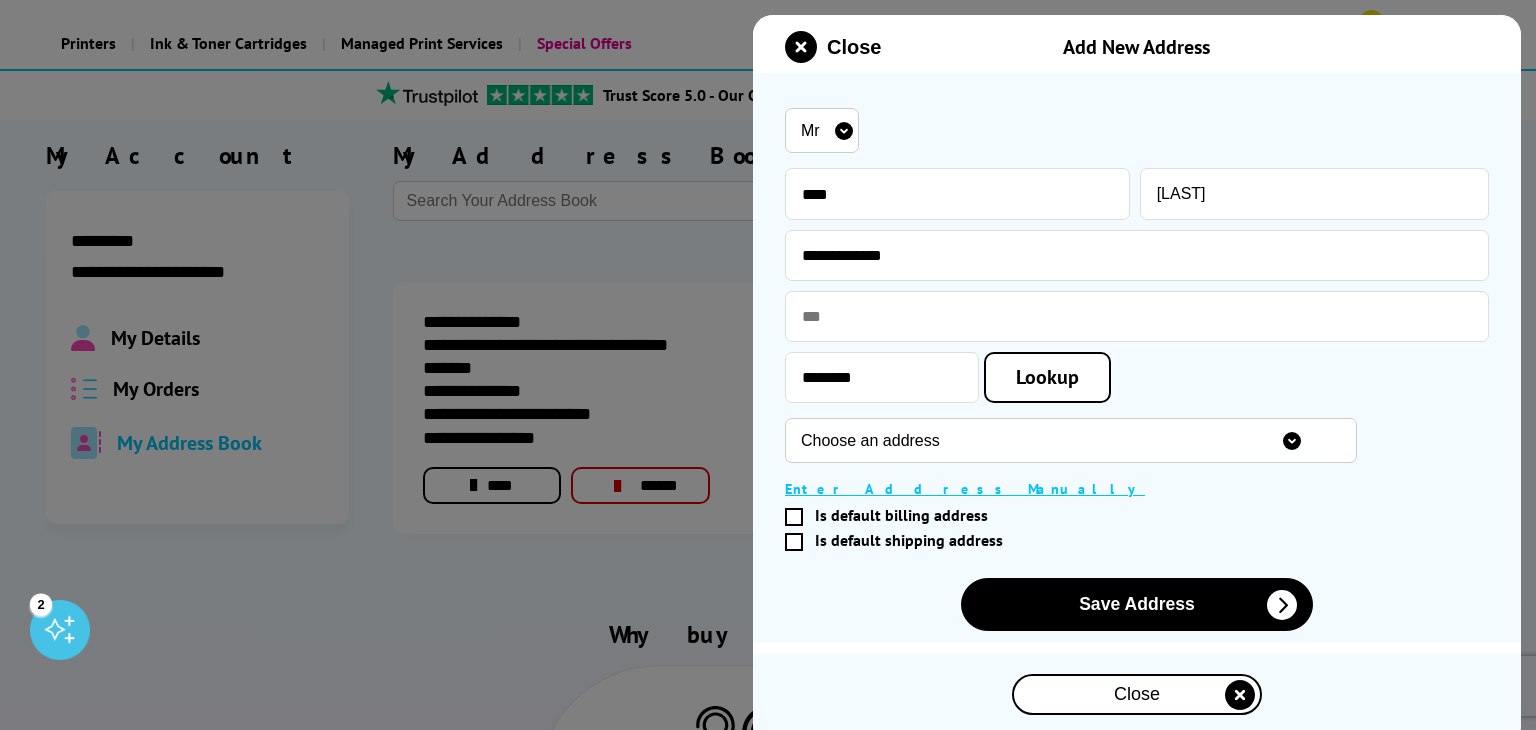 click on "Choose an address The Coach House, Sherridge Road, Leigh Sinton, Malvern, WR13 5DB Flat, The Courtyard, Sherridge Road, Leigh Sinton, Malvern, WR13 5DB Flat 1, Sherridge House, Sherridge Road, Leigh Sinton, Malvern, WR13 5DB Flat 2, Sherridge House, Sherridge Road, Leigh Sinton, Malvern, WR13 5DB Hop End, Sherridge Road, Leigh Sinton, Malvern, WR13 5DB Hop Pole House, Sherridge Road, Leigh Sinton, Malvern, WR13 5DB The Old House, Sherridge Road, Leigh Sinton, Malvern, WR13 5DB Sherridge Lodge, Sherridge Road, Leigh Sinton, Malvern, WR13 5DB Sherridge Cottage, Sherridge Road, Leigh Sinton, Malvern, WR13 5DB The Old Packing House, Sherridge Road, Leigh Sinton, Malvern, WR13 5DB The Coach House Flat, Sherridge Road, Leigh Sinton, Malvern, WR13 5DB Sherridge, Sherridge Road, Leigh Sinton, Malvern, WR13 5DB" at bounding box center [1071, 440] 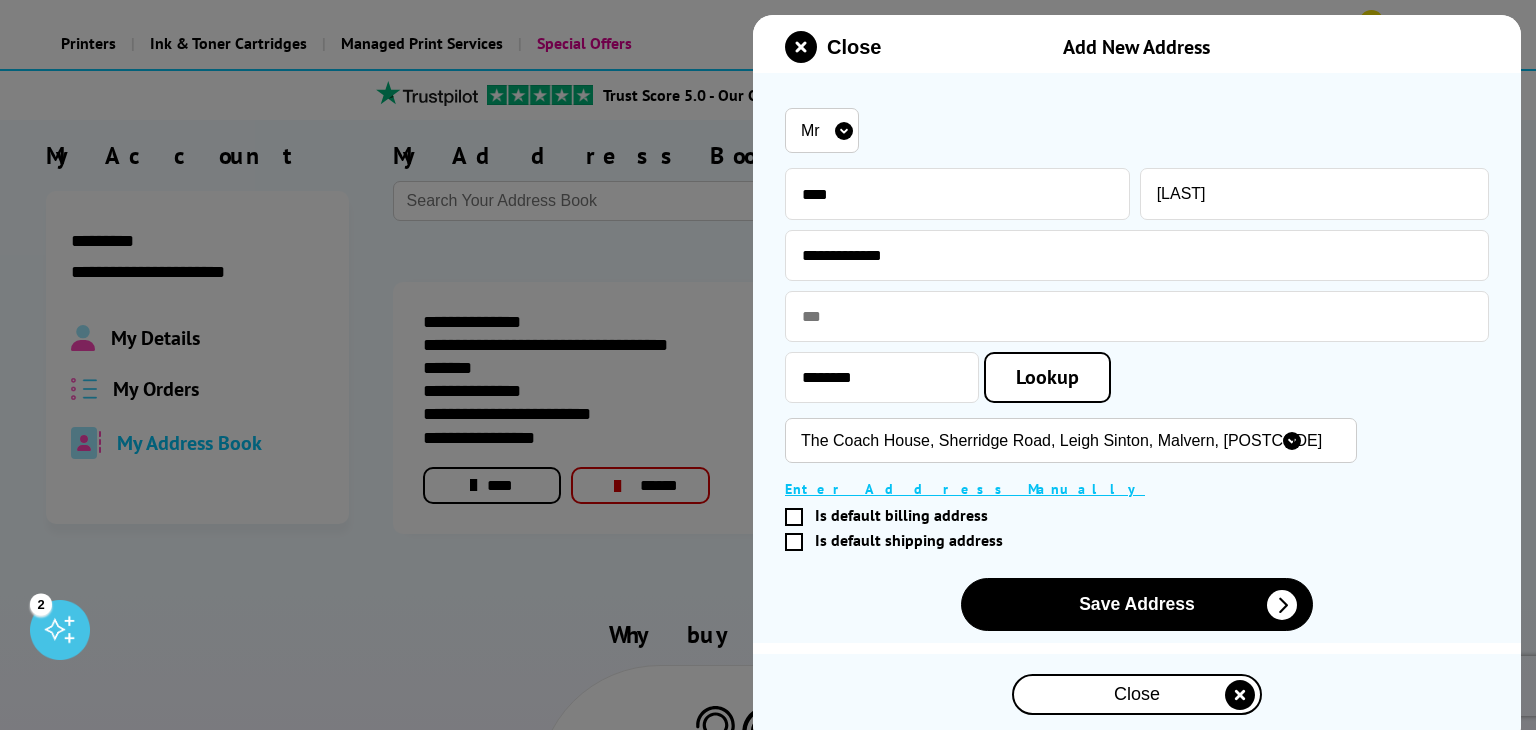 click on "Choose an address The Coach House, Sherridge Road, Leigh Sinton, Malvern, WR13 5DB Flat, The Courtyard, Sherridge Road, Leigh Sinton, Malvern, WR13 5DB Flat 1, Sherridge House, Sherridge Road, Leigh Sinton, Malvern, WR13 5DB Flat 2, Sherridge House, Sherridge Road, Leigh Sinton, Malvern, WR13 5DB Hop End, Sherridge Road, Leigh Sinton, Malvern, WR13 5DB Hop Pole House, Sherridge Road, Leigh Sinton, Malvern, WR13 5DB The Old House, Sherridge Road, Leigh Sinton, Malvern, WR13 5DB Sherridge Lodge, Sherridge Road, Leigh Sinton, Malvern, WR13 5DB Sherridge Cottage, Sherridge Road, Leigh Sinton, Malvern, WR13 5DB The Old Packing House, Sherridge Road, Leigh Sinton, Malvern, WR13 5DB The Coach House Flat, Sherridge Road, Leigh Sinton, Malvern, WR13 5DB Sherridge, Sherridge Road, Leigh Sinton, Malvern, WR13 5DB" at bounding box center [1071, 440] 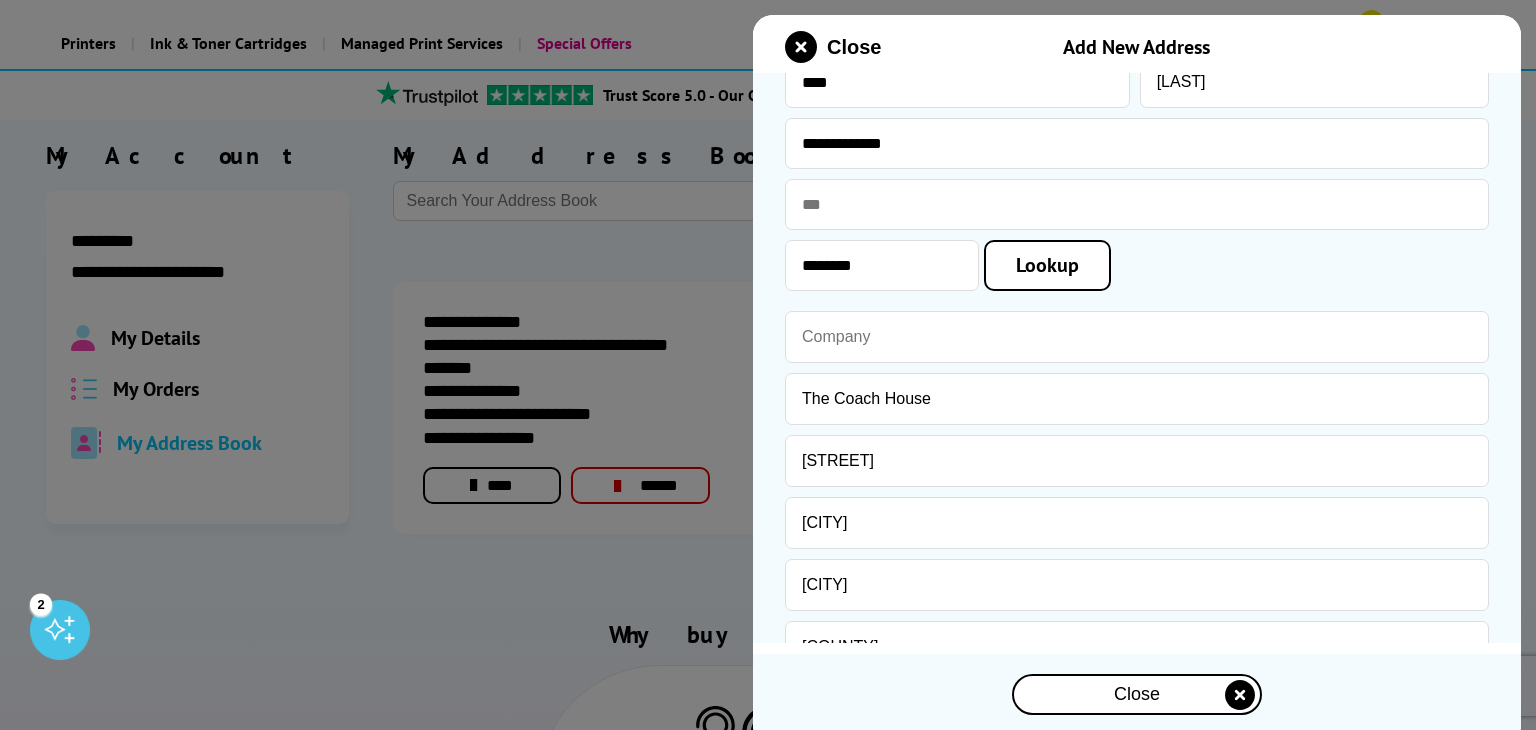 scroll, scrollTop: 88, scrollLeft: 0, axis: vertical 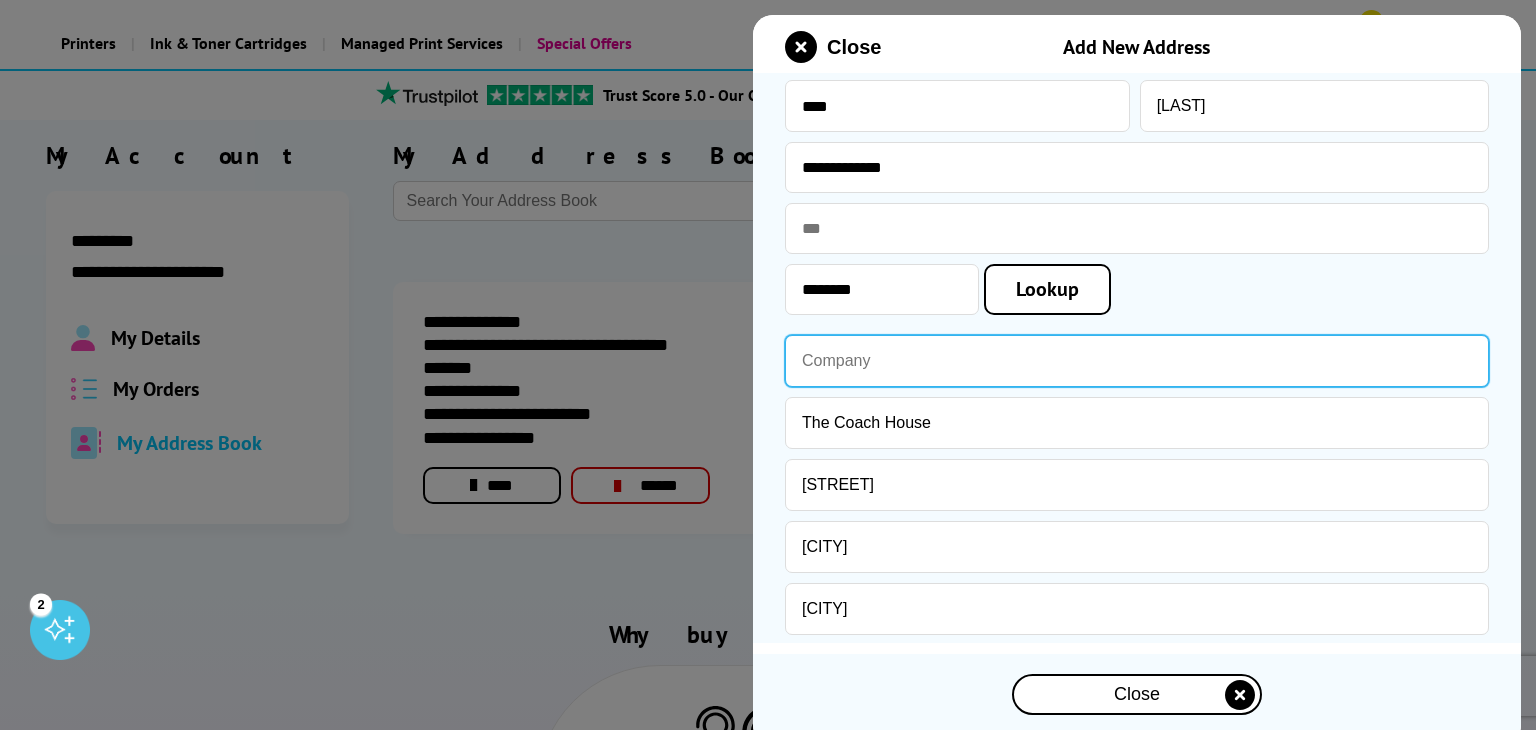 click at bounding box center [1137, 361] 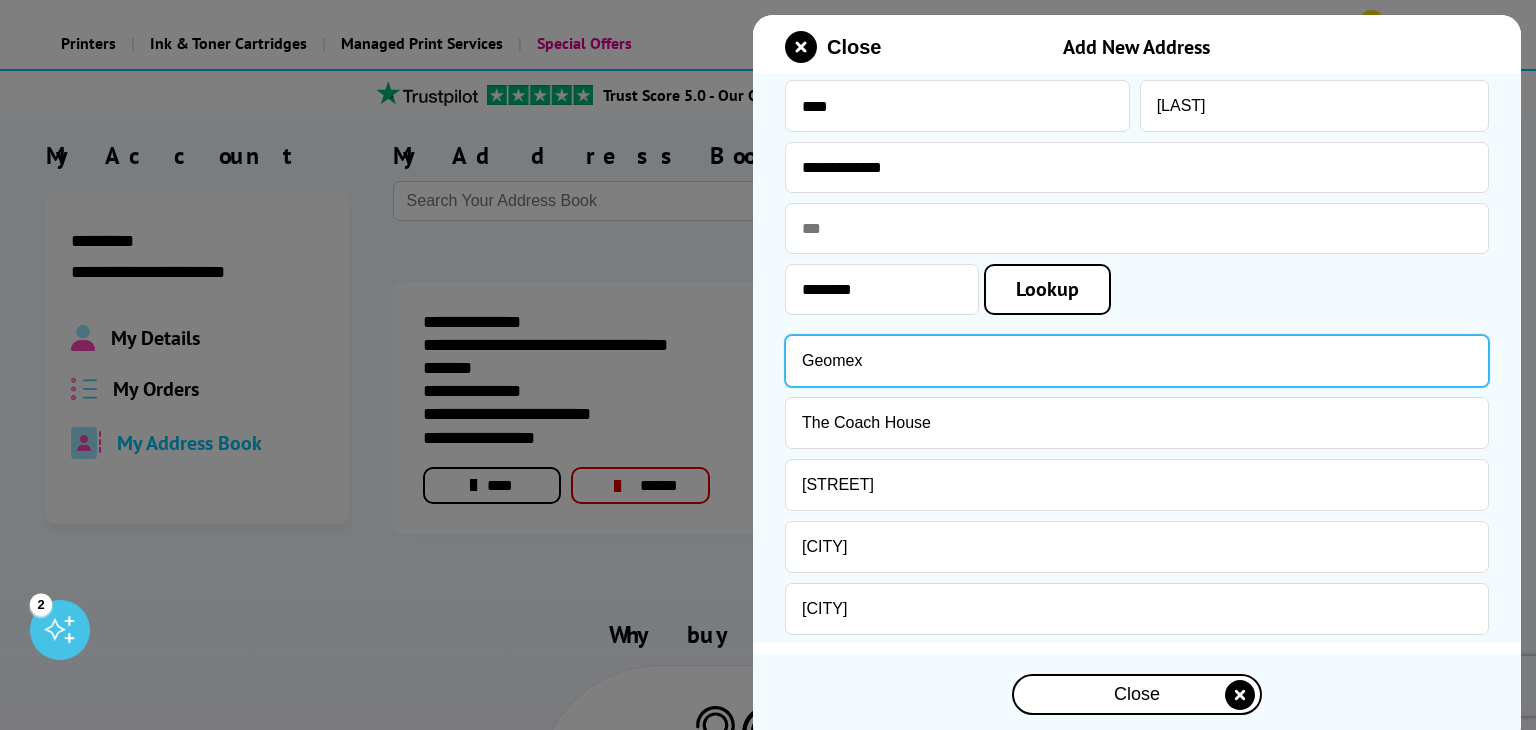 click on "Geomex" at bounding box center [1137, 361] 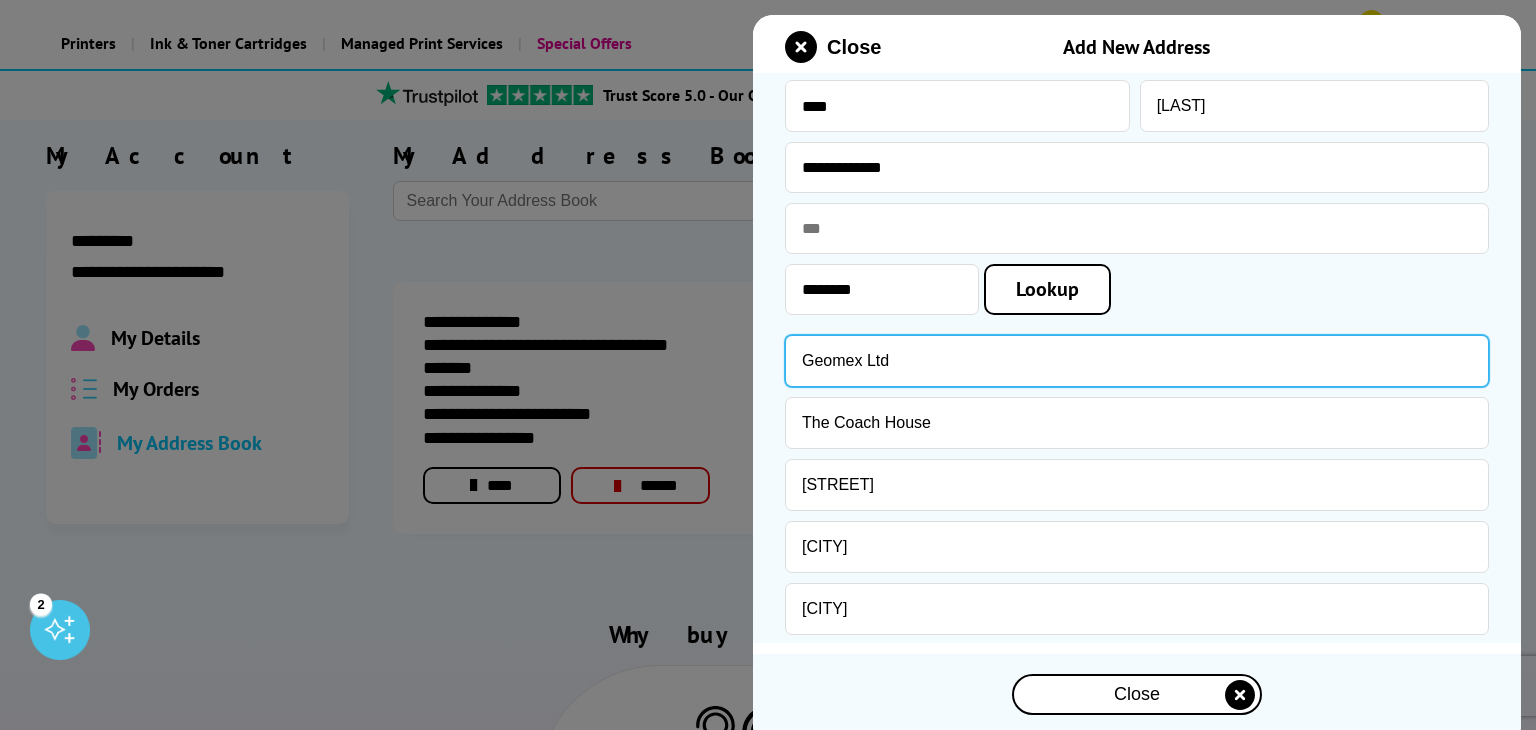 type on "Geomex Ltd" 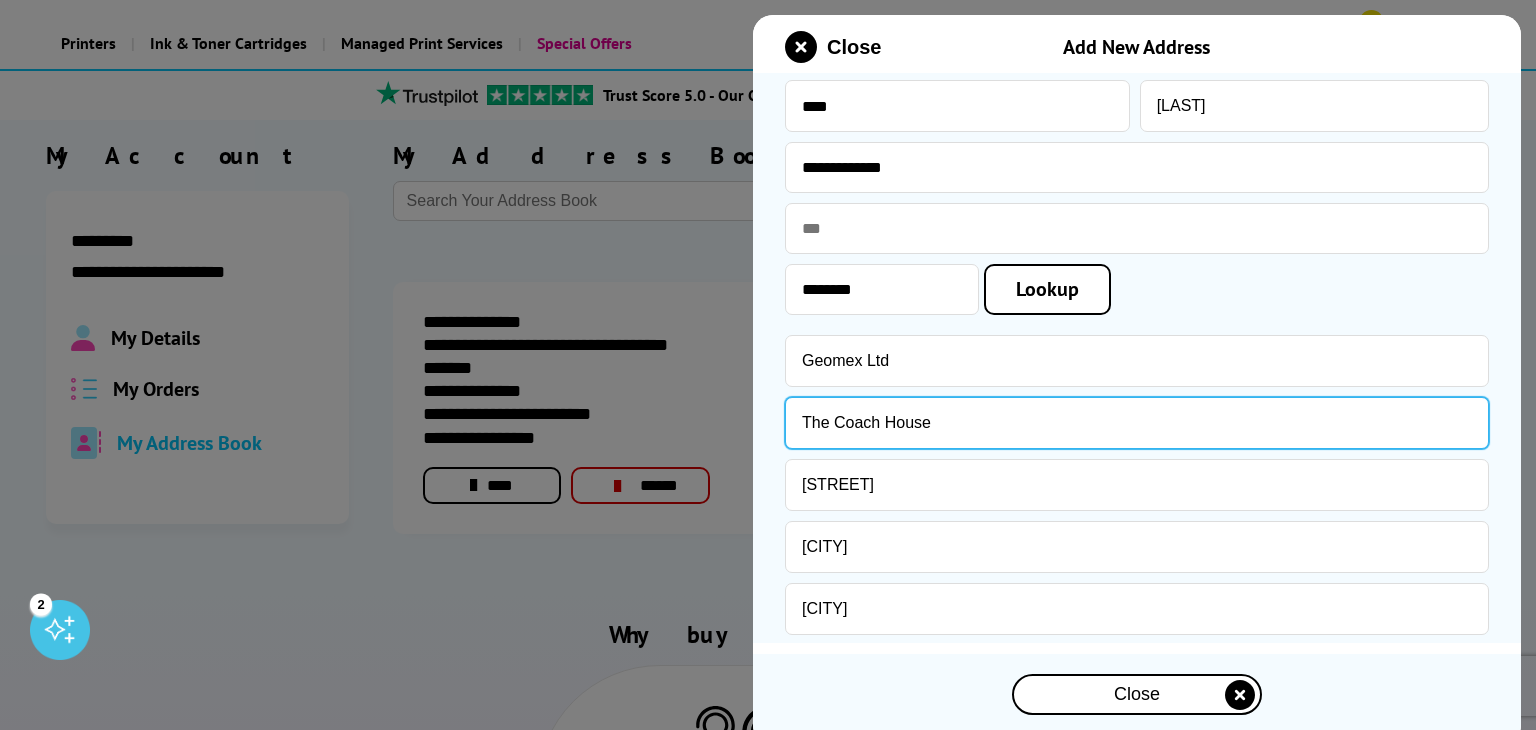 click on "The Coach House" at bounding box center [1137, 423] 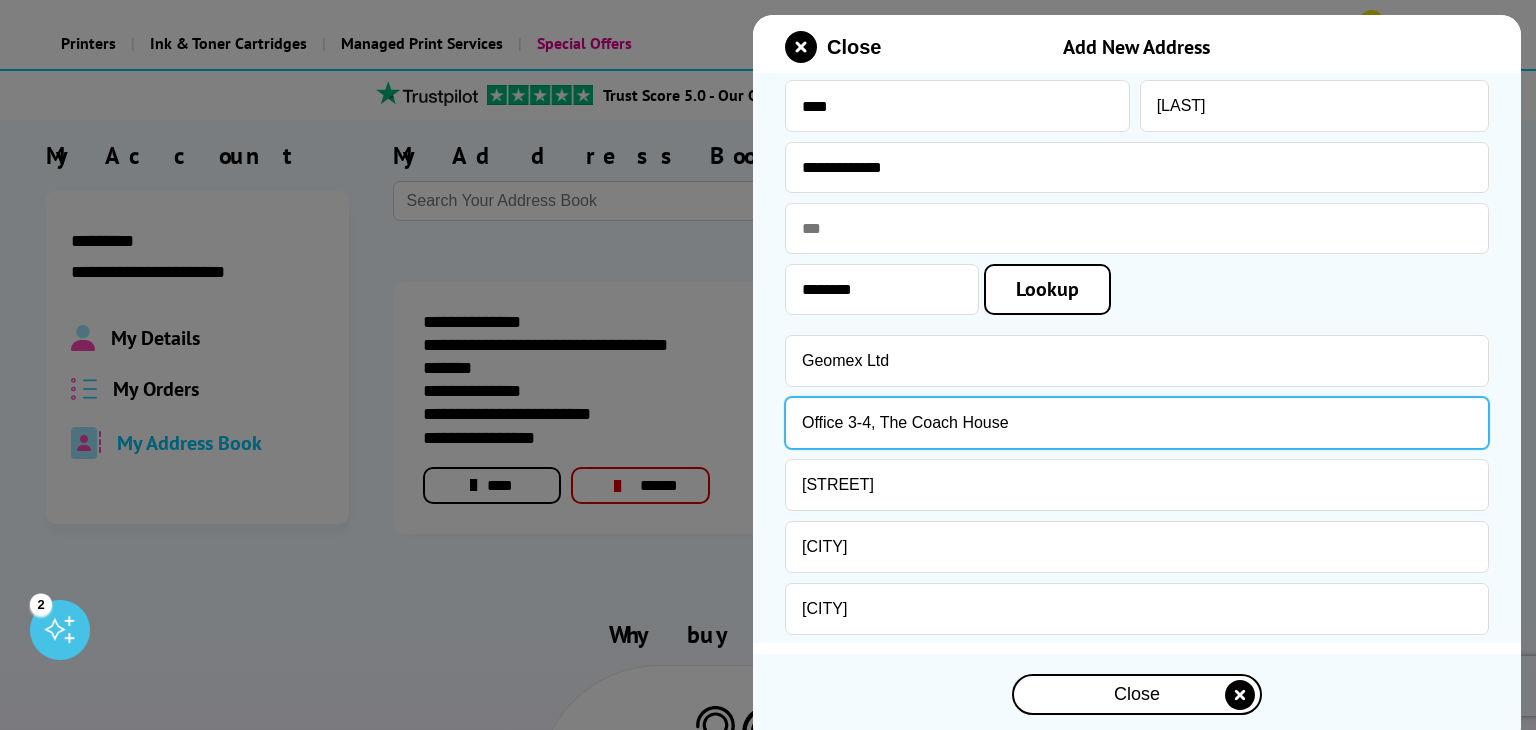 type on "Office 3-4, The Coach House" 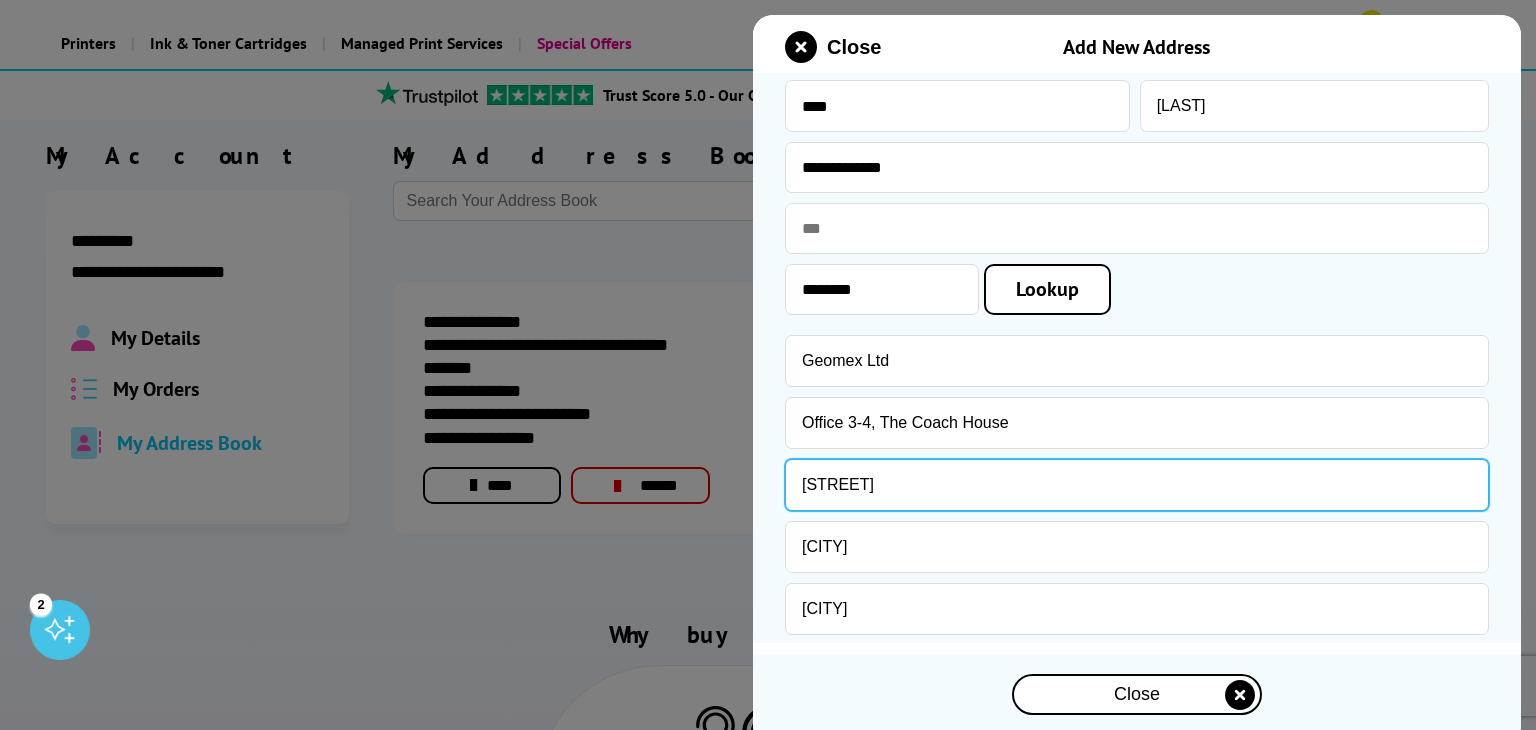 click on "Sherridge Road" at bounding box center (1137, 485) 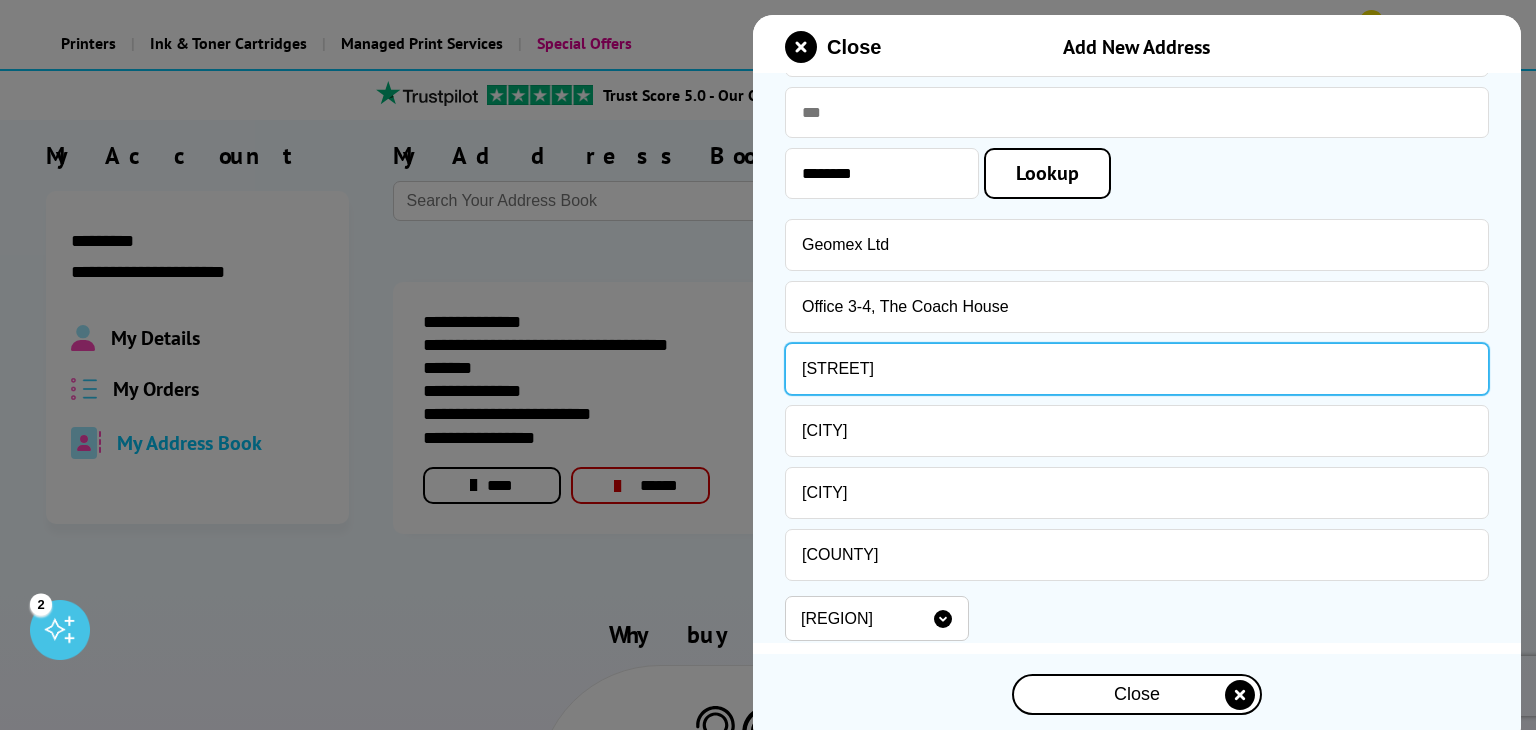 scroll, scrollTop: 388, scrollLeft: 0, axis: vertical 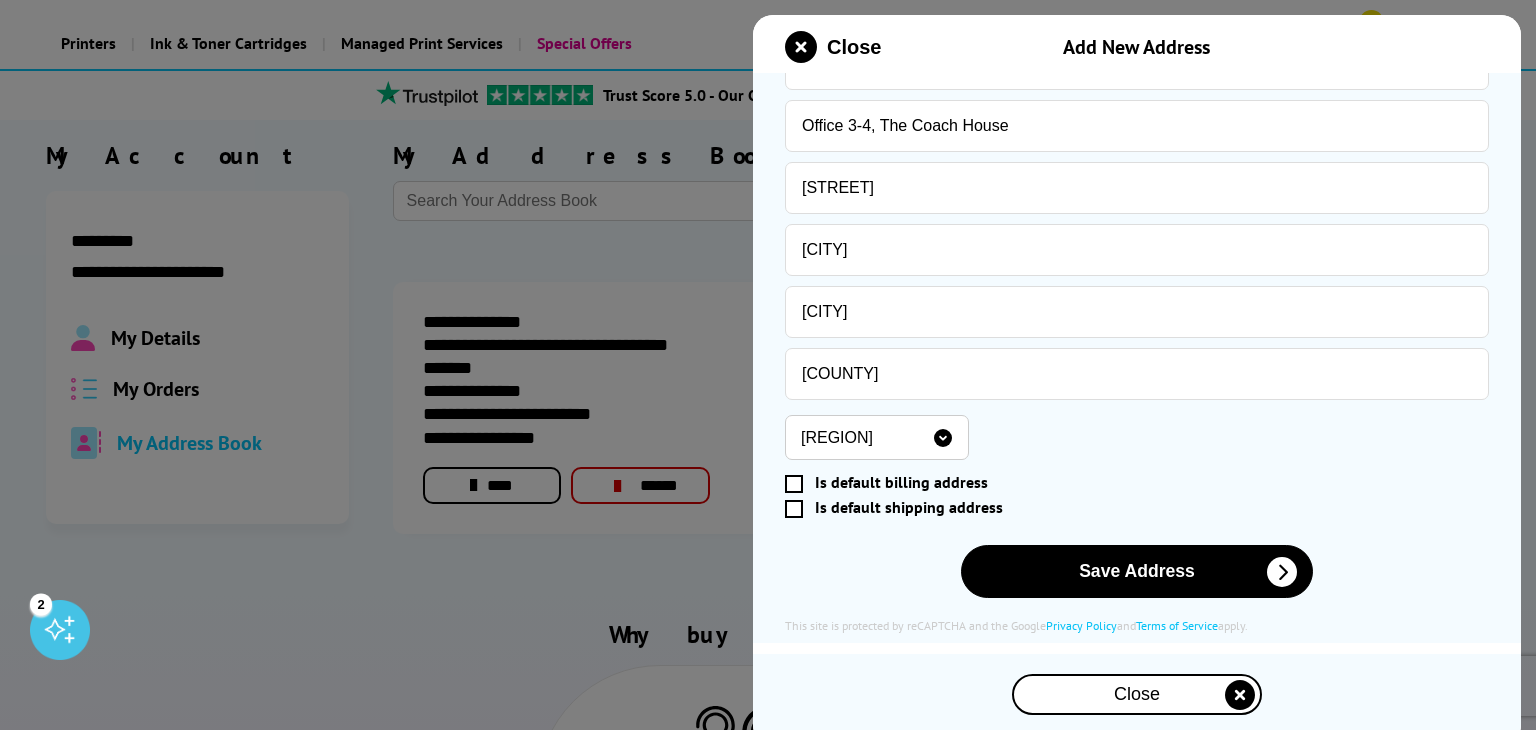 click on "**********" at bounding box center (1137, 175) 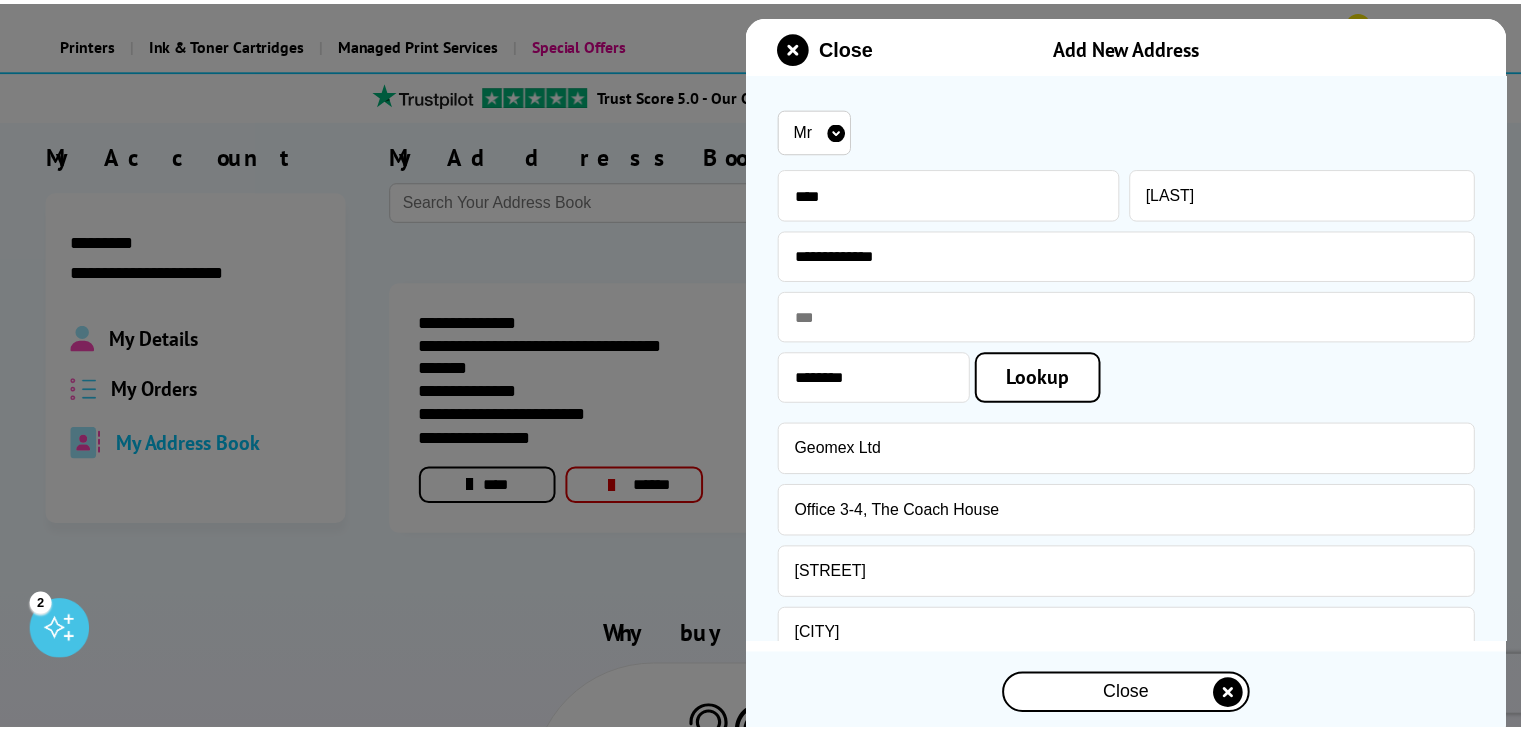 scroll, scrollTop: 388, scrollLeft: 0, axis: vertical 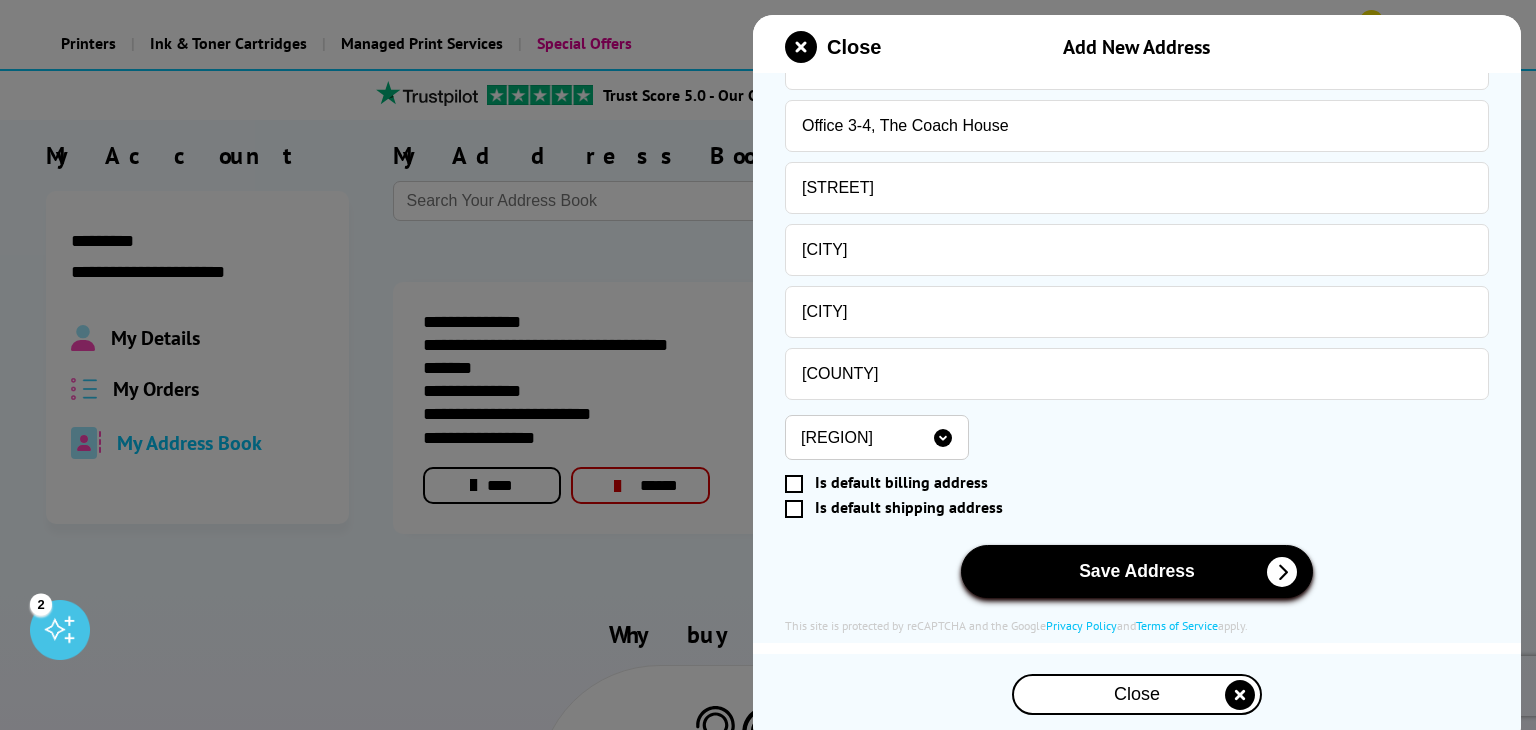 click on "Save Address" at bounding box center (1137, 571) 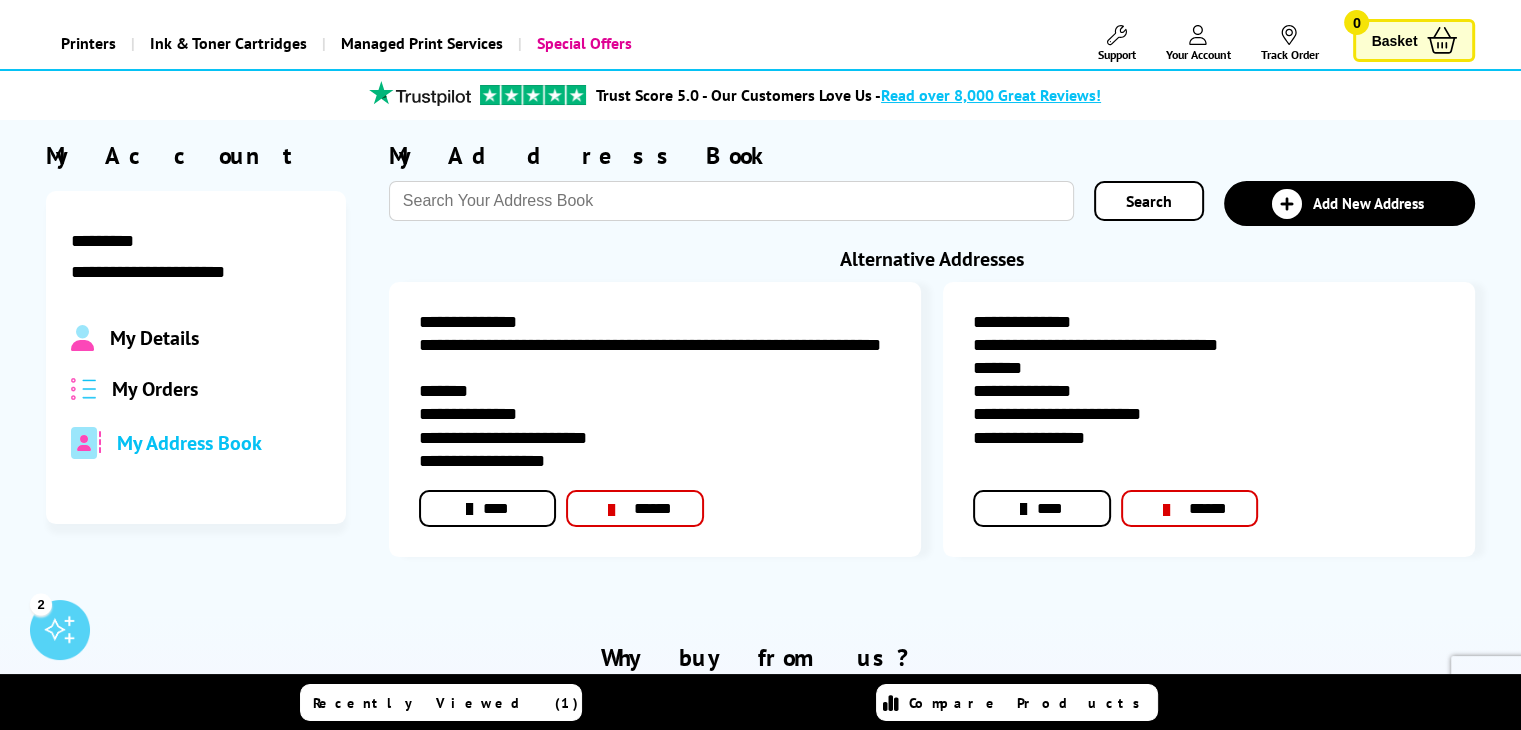 click on "My Orders" at bounding box center (155, 389) 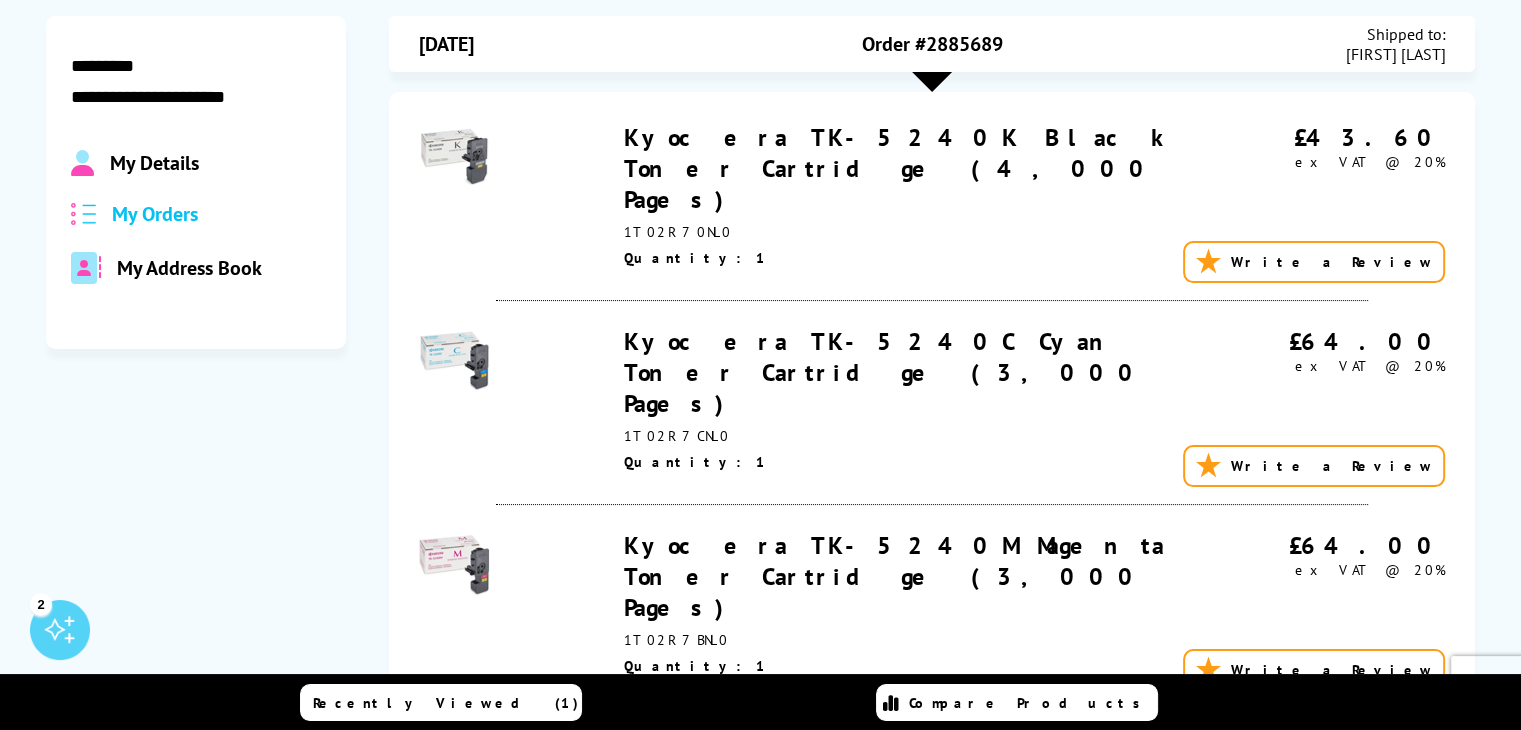 scroll, scrollTop: 600, scrollLeft: 0, axis: vertical 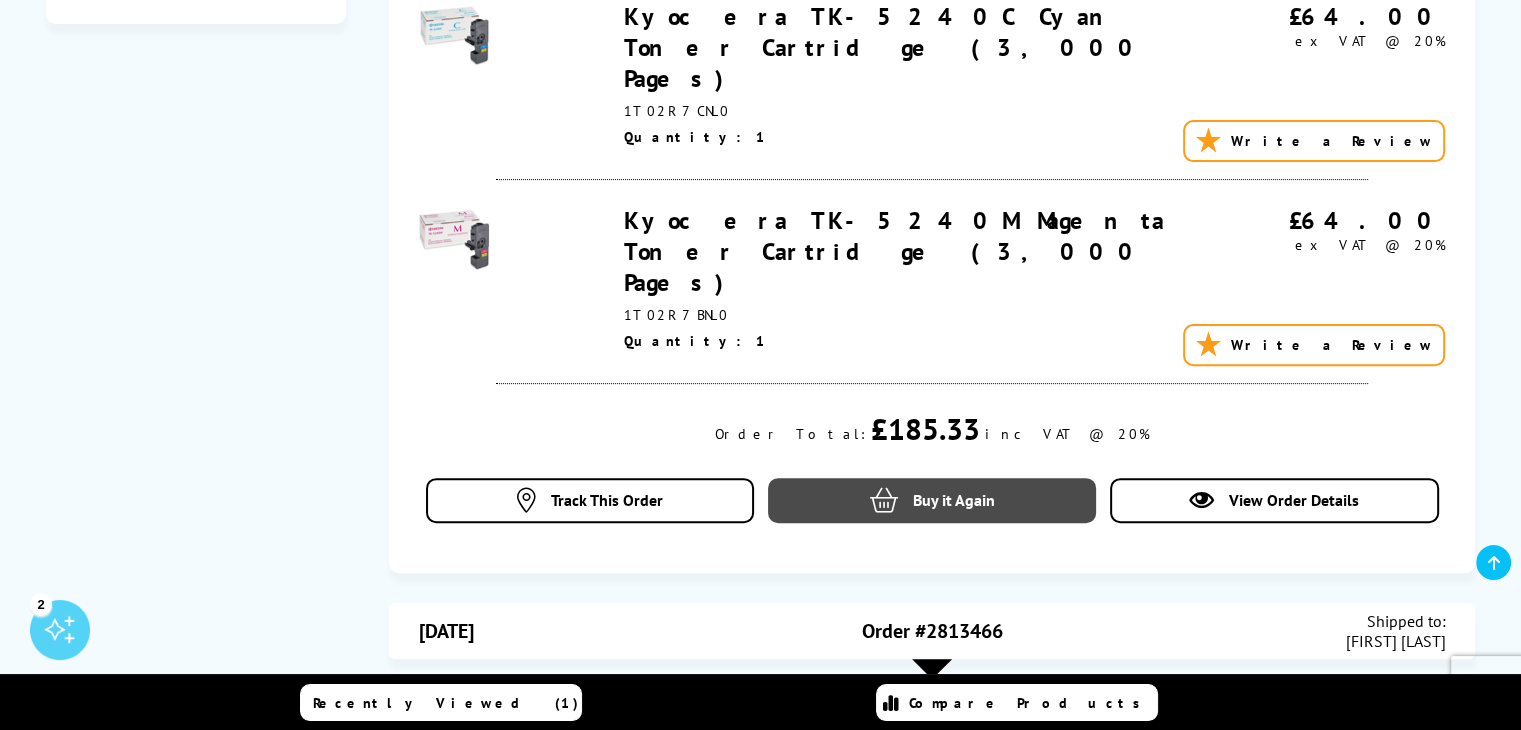 click on "Buy it Again" at bounding box center (932, 500) 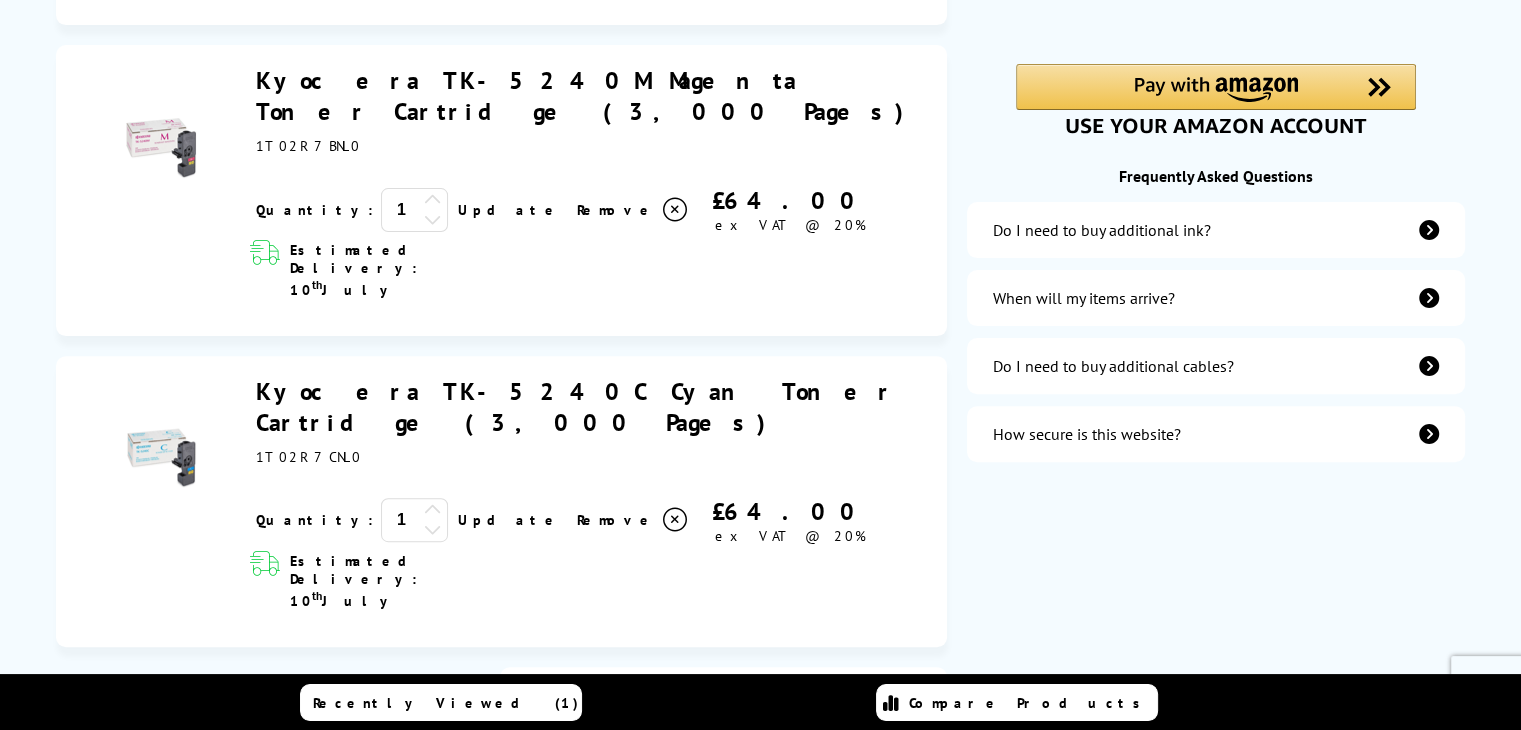 scroll, scrollTop: 600, scrollLeft: 0, axis: vertical 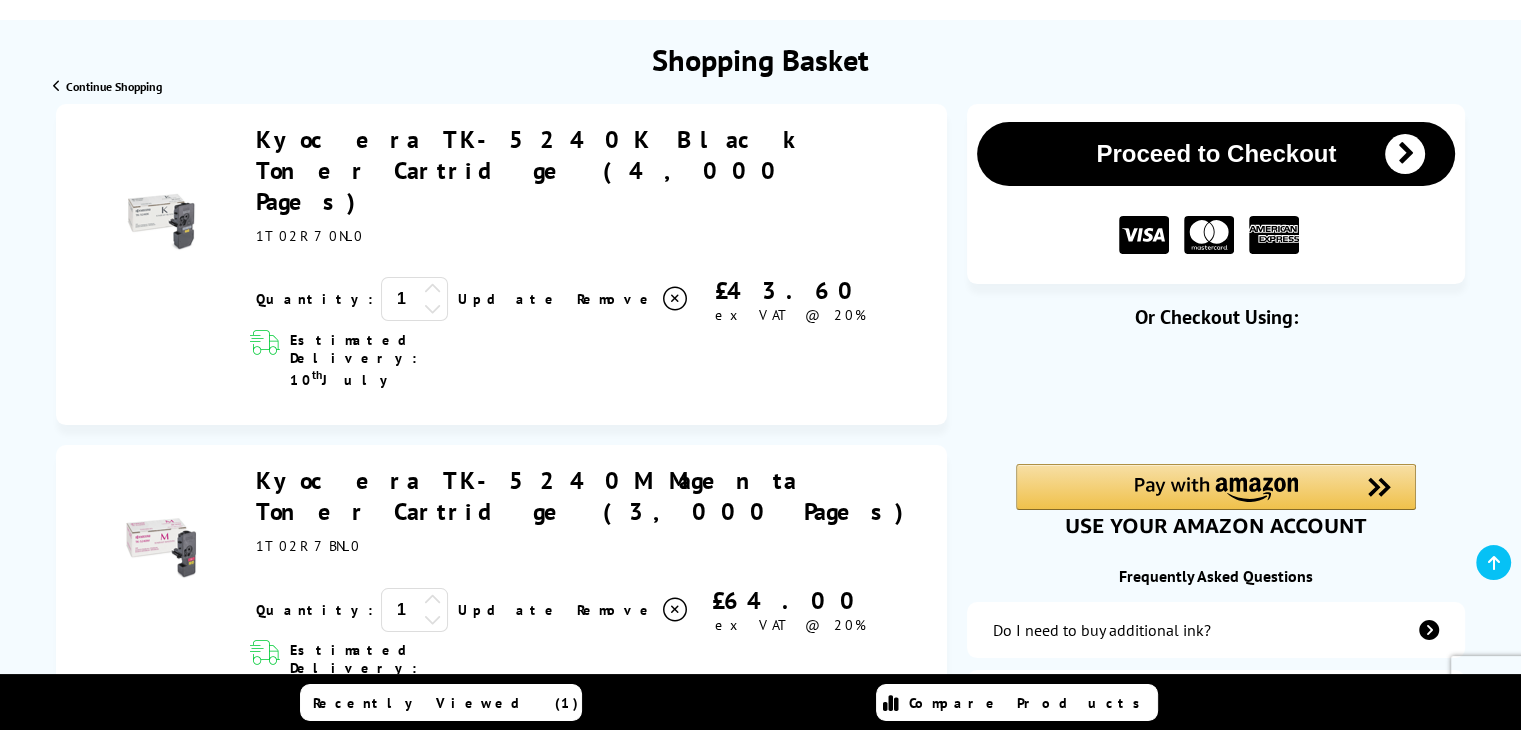 click on "Proceed to Checkout" at bounding box center (1216, 154) 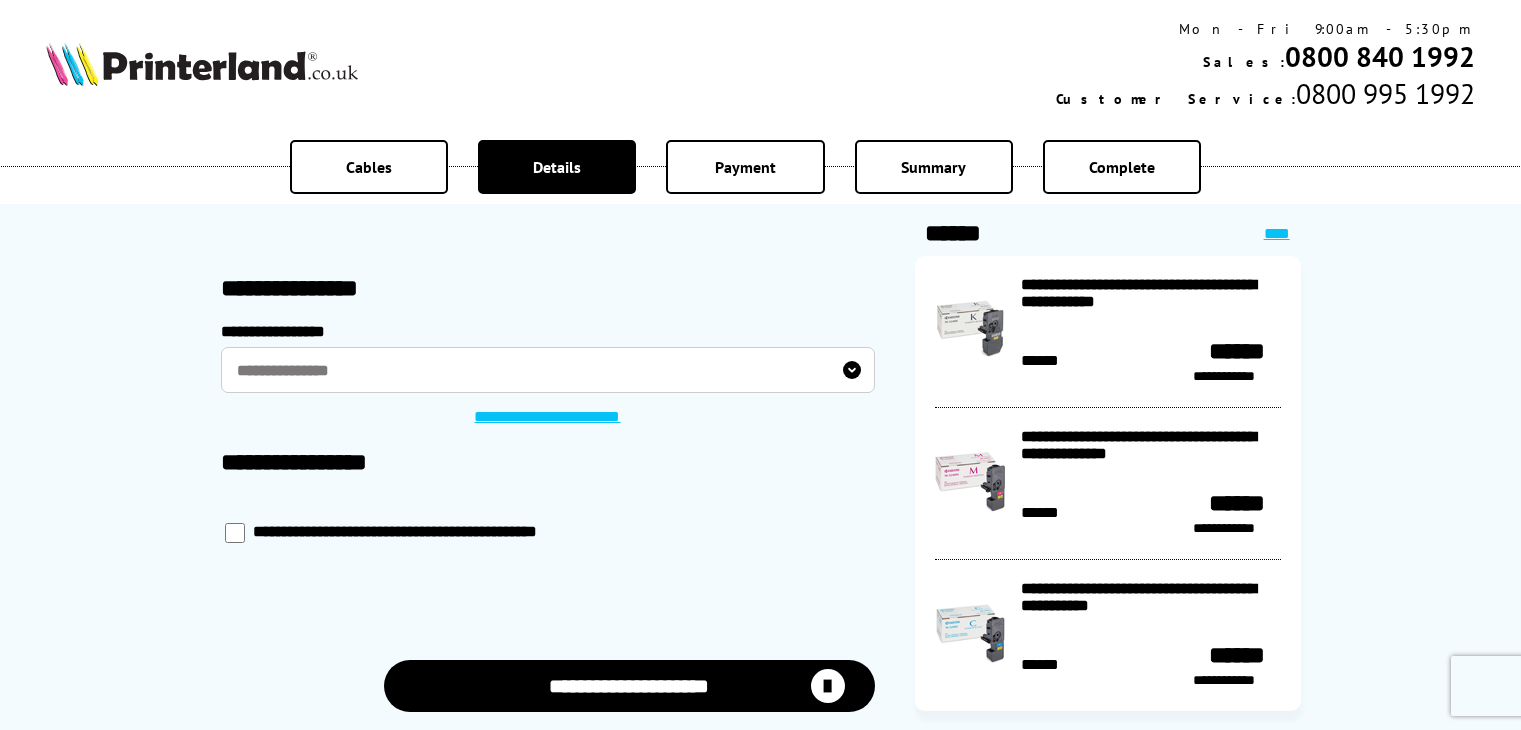 scroll, scrollTop: 0, scrollLeft: 0, axis: both 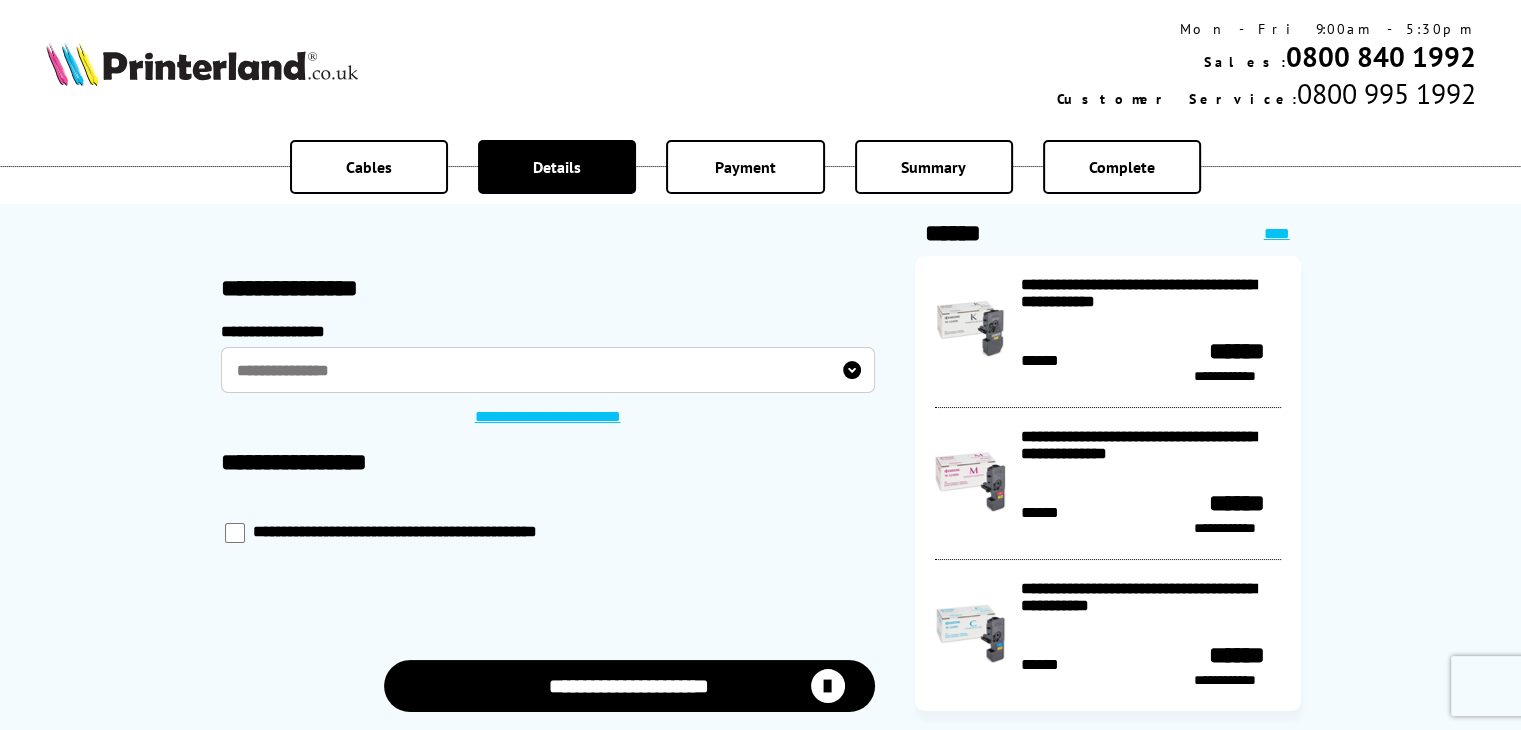 click on "**********" at bounding box center (547, 418) 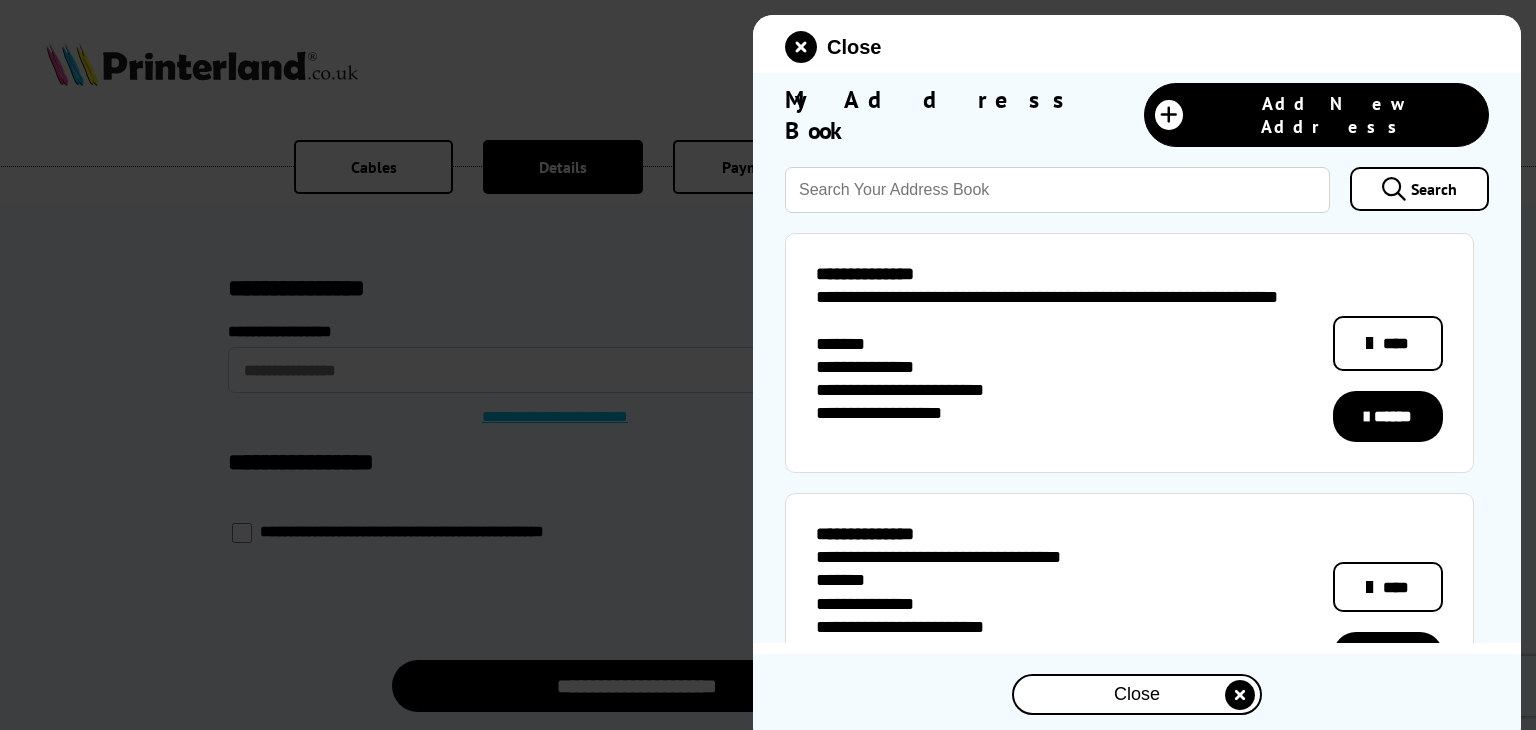 click on "******" at bounding box center [1388, 417] 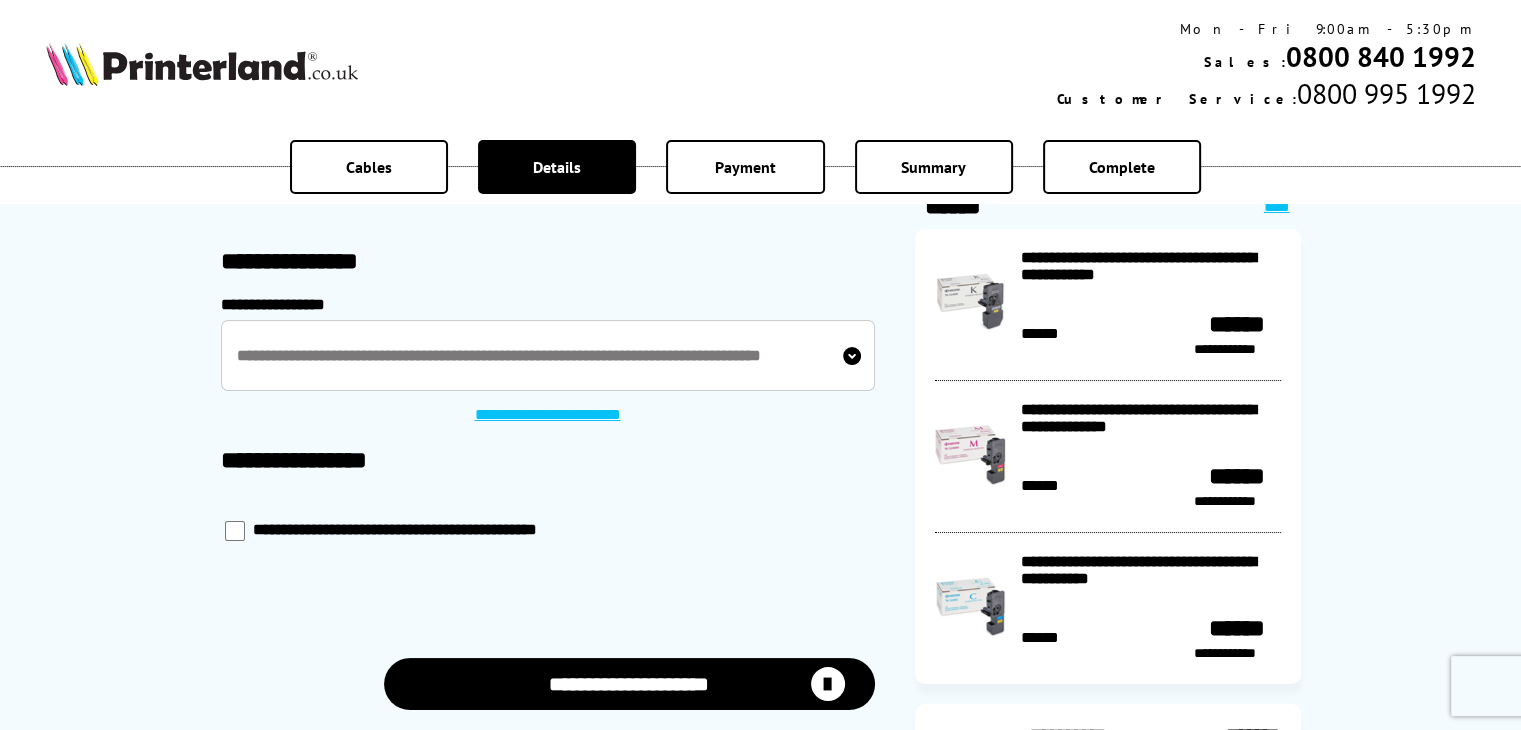 scroll, scrollTop: 0, scrollLeft: 0, axis: both 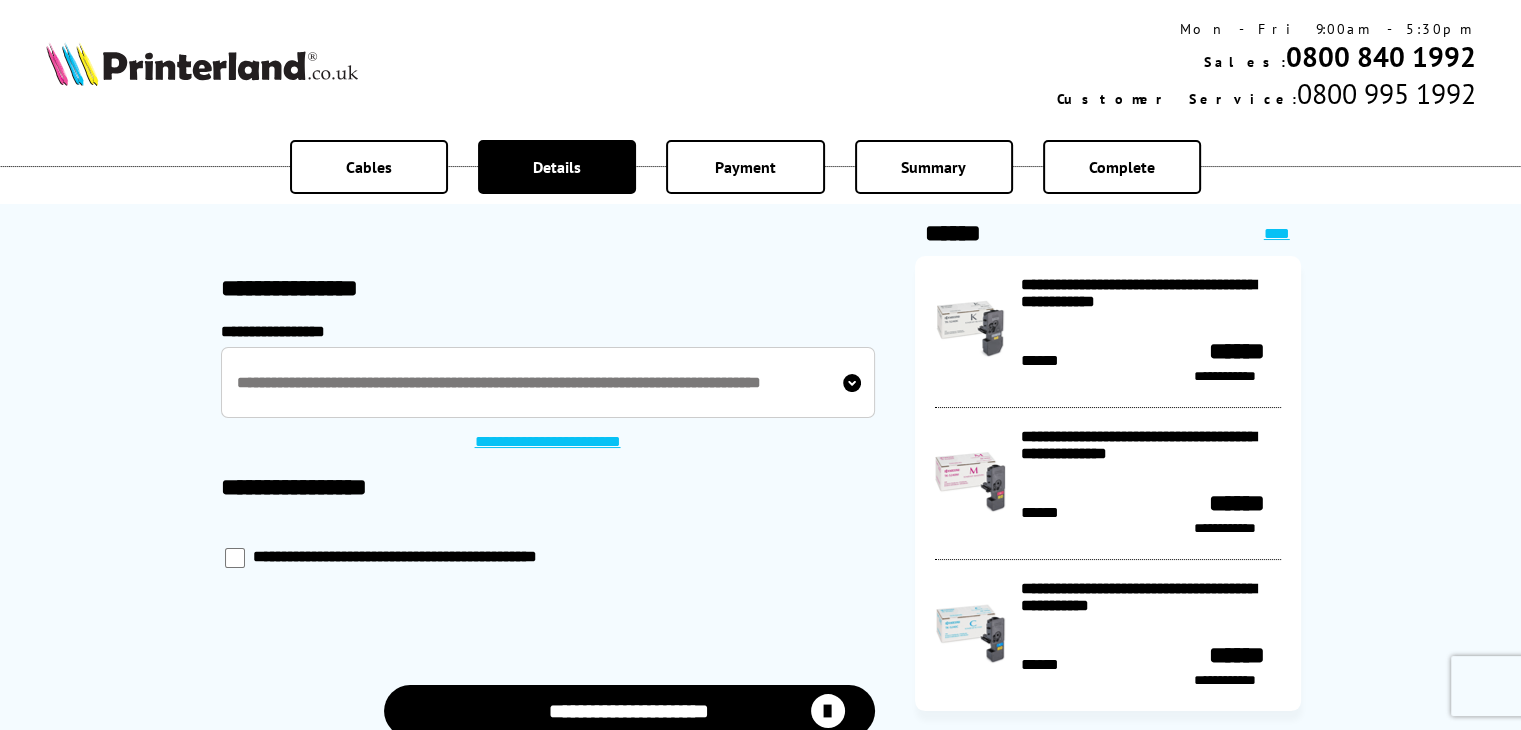 click at bounding box center (235, 558) 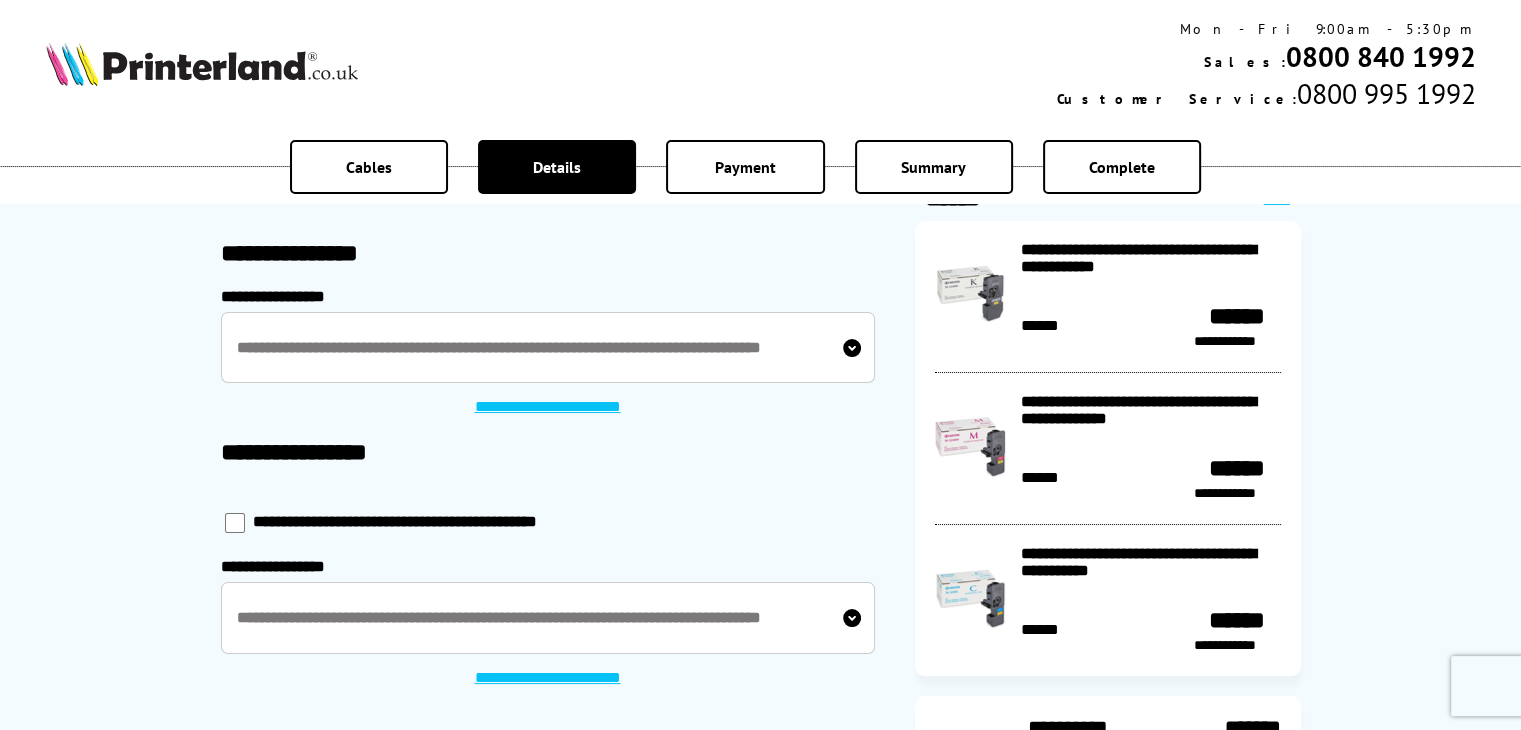 scroll, scrollTop: 0, scrollLeft: 0, axis: both 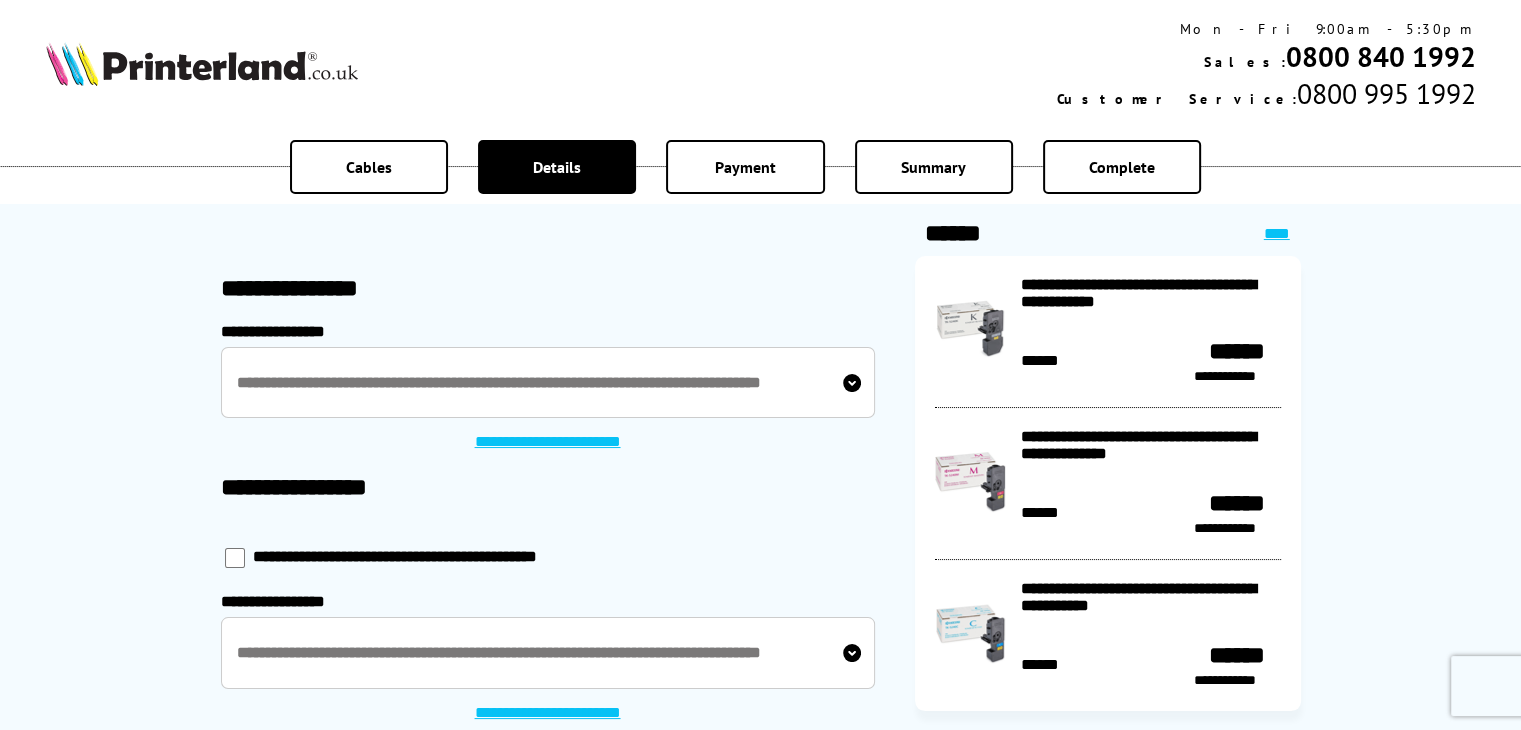 click on "**********" at bounding box center [547, 443] 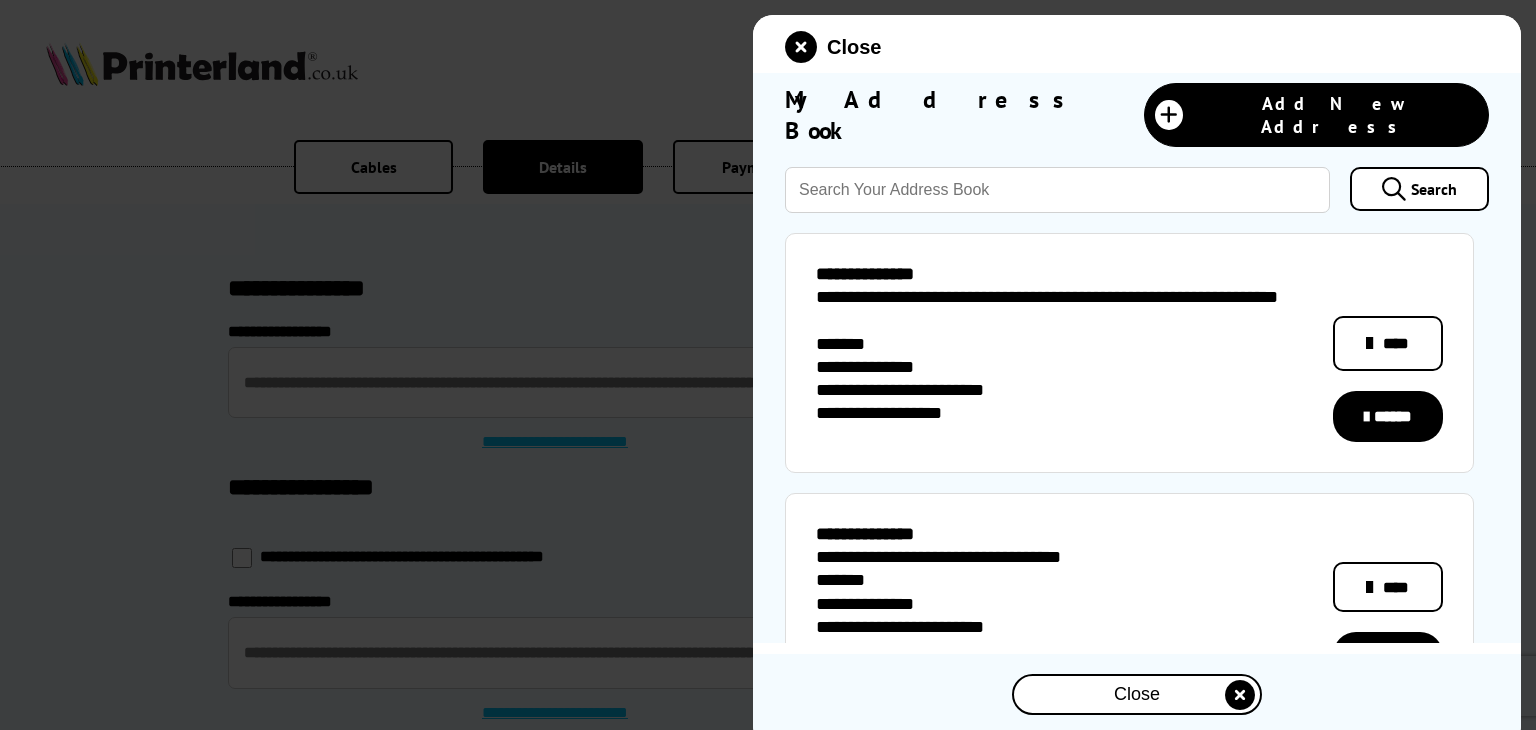click on "******" at bounding box center (1388, 417) 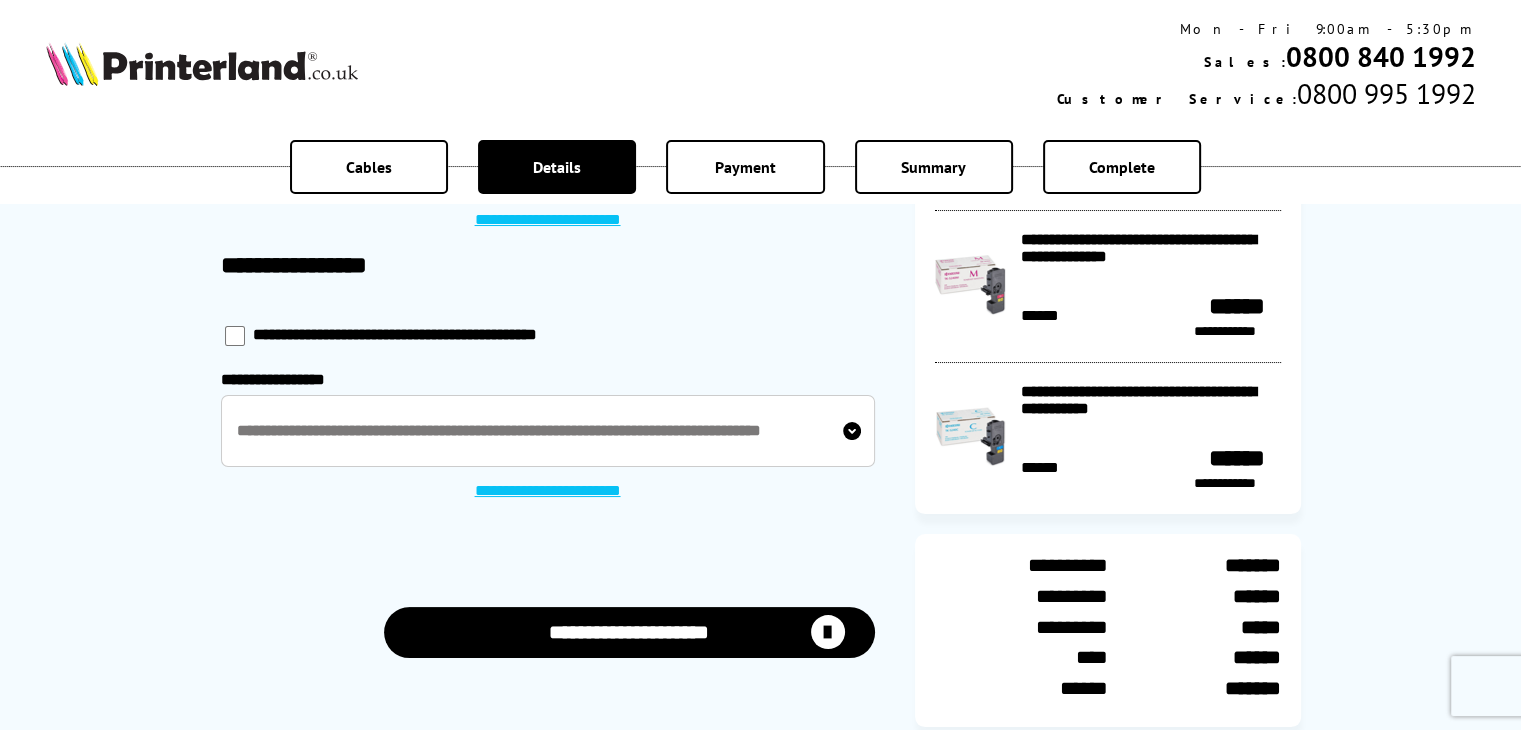 scroll, scrollTop: 200, scrollLeft: 0, axis: vertical 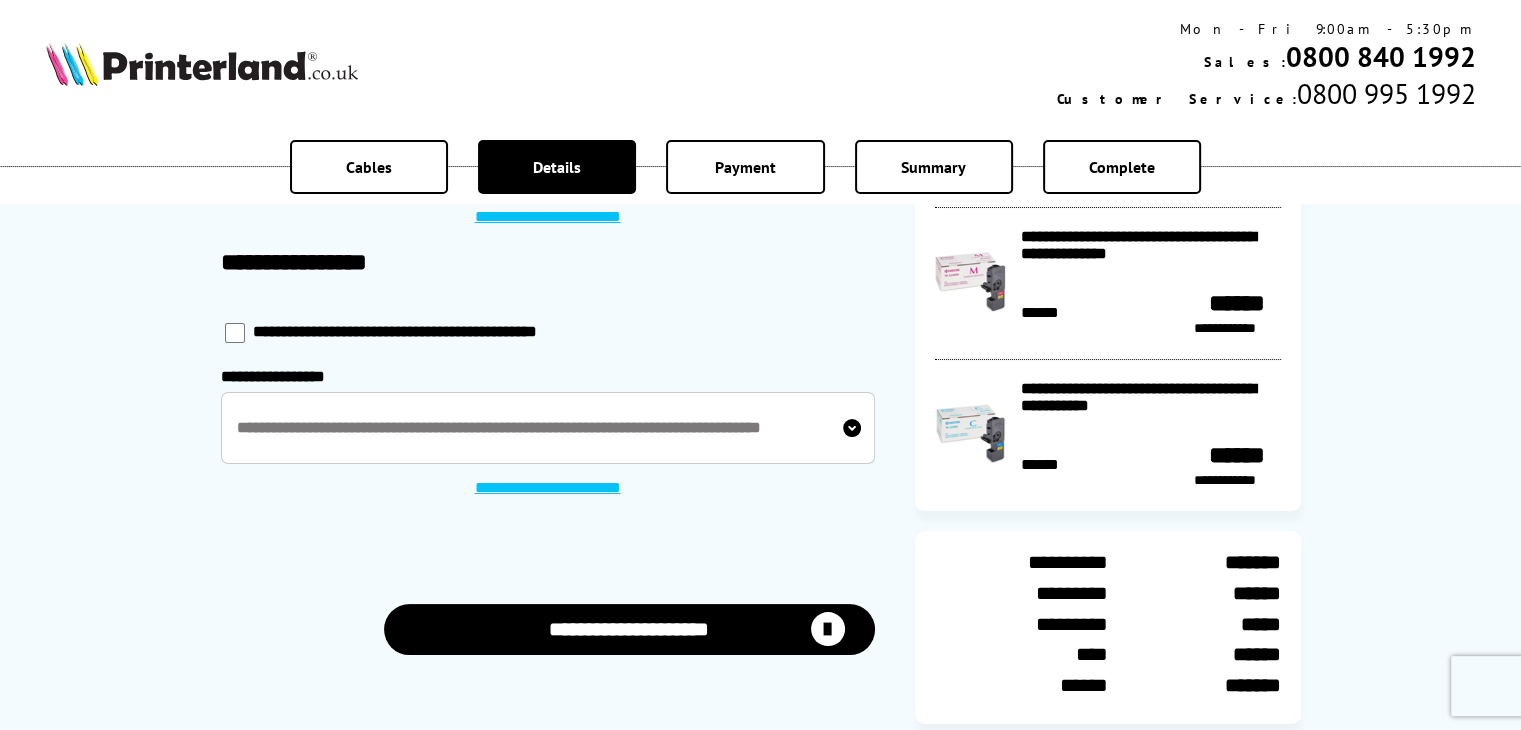 click on "**********" at bounding box center [548, 428] 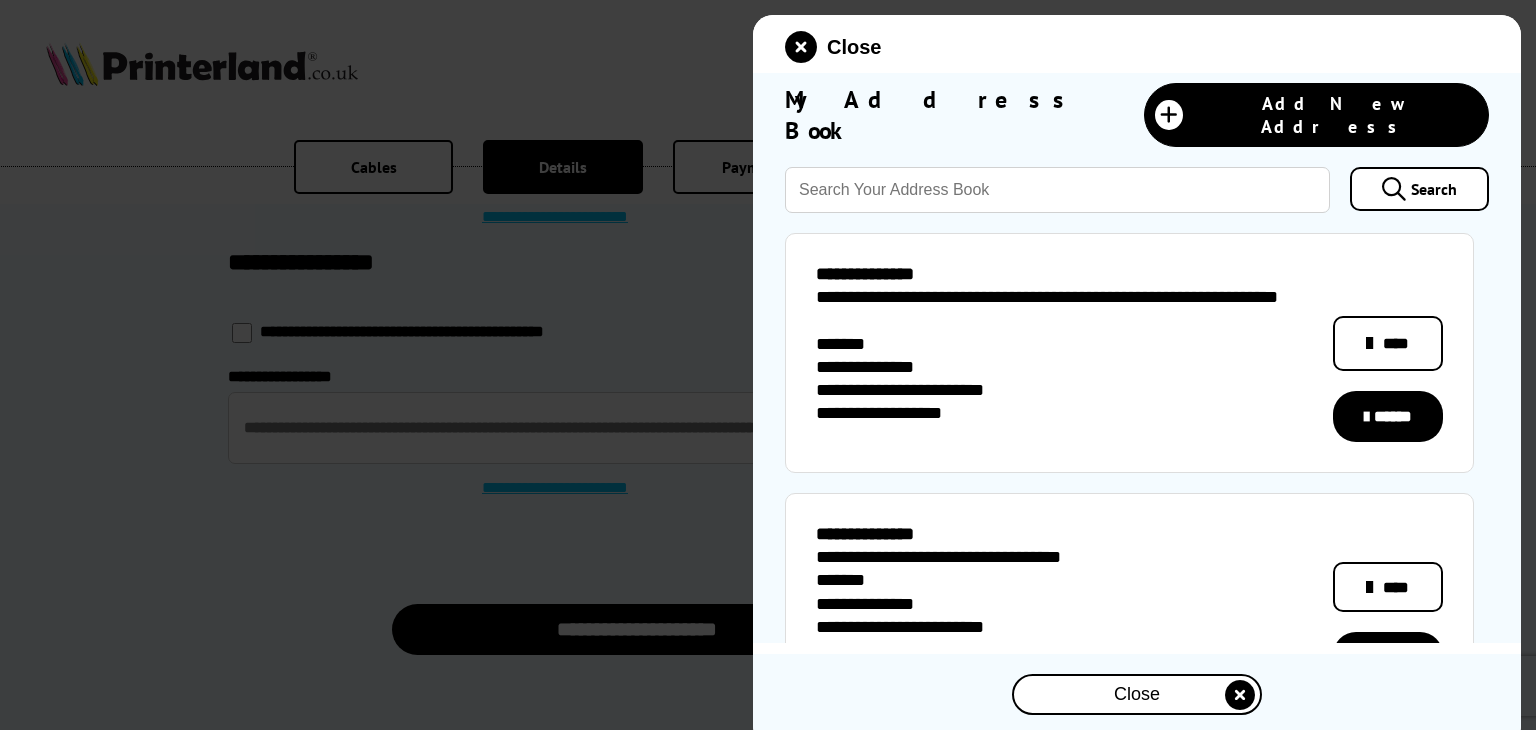 click on "******" at bounding box center (1388, 417) 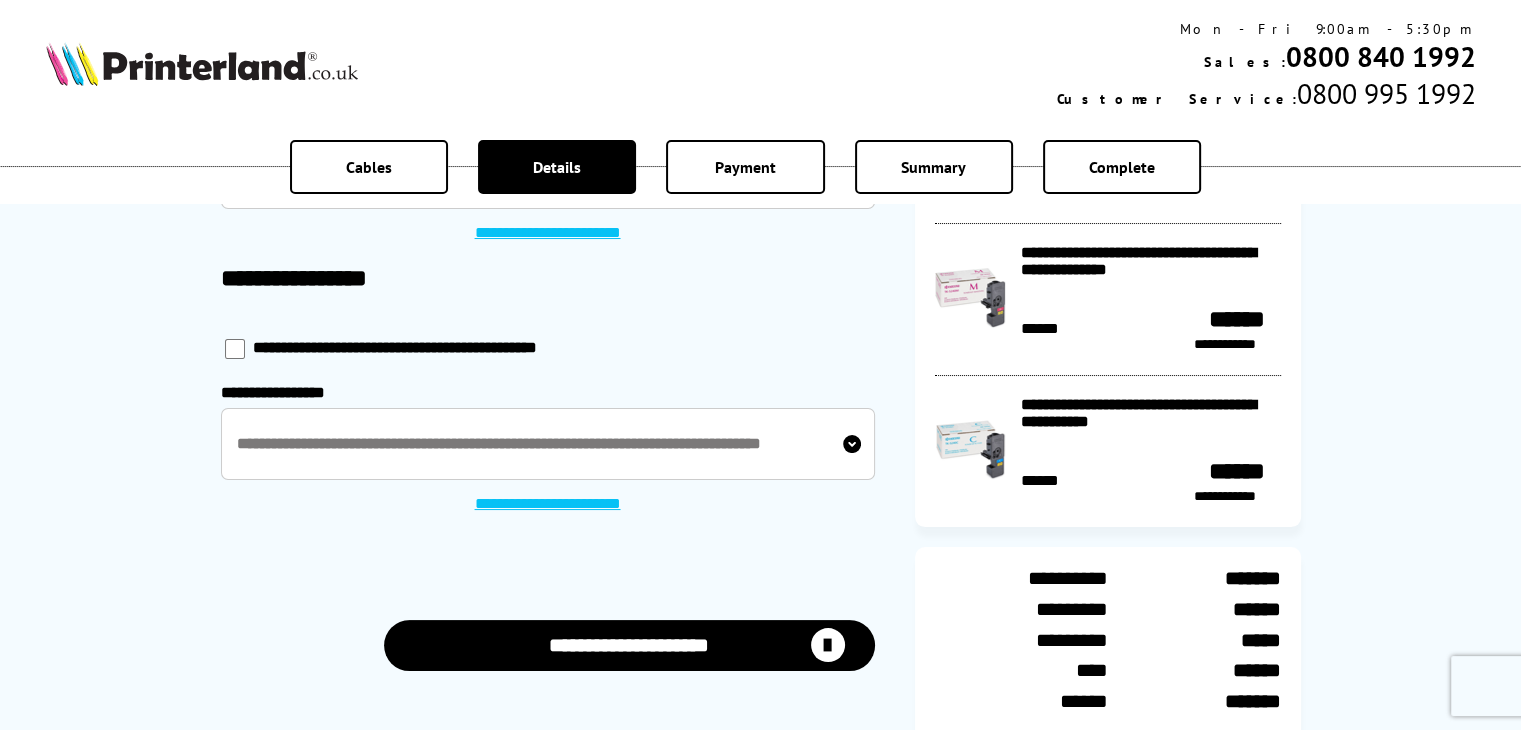 scroll, scrollTop: 200, scrollLeft: 0, axis: vertical 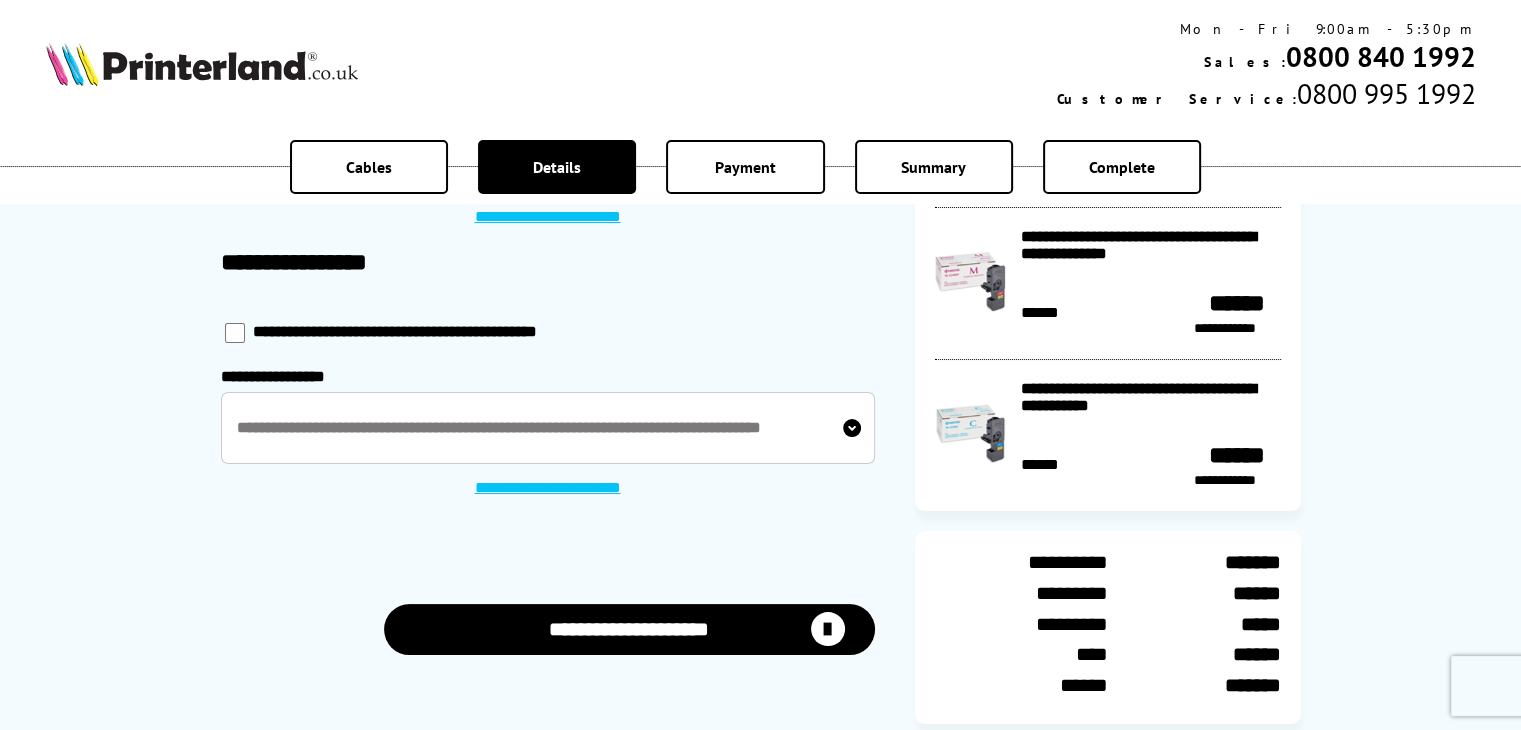 click on "**********" at bounding box center (629, 629) 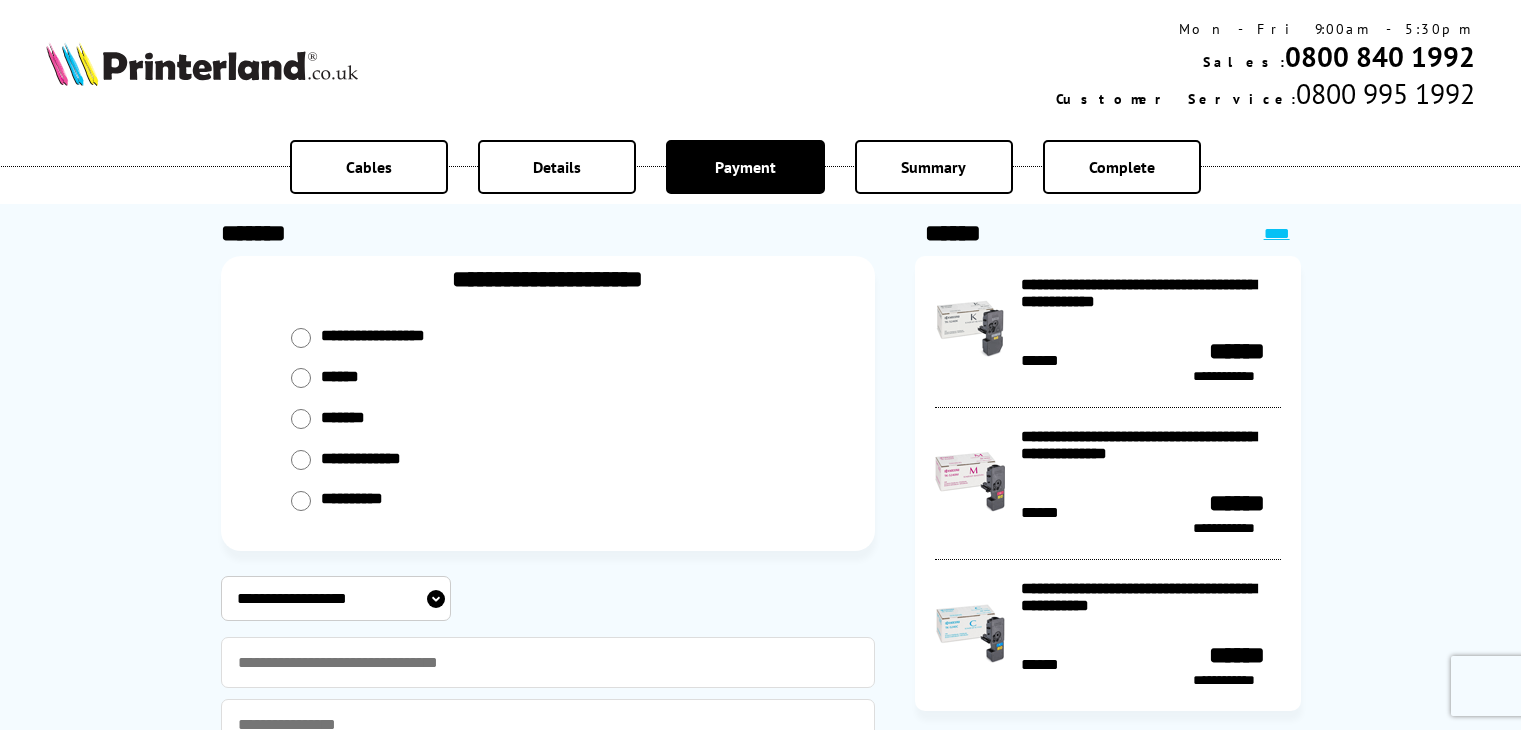 scroll, scrollTop: 100, scrollLeft: 0, axis: vertical 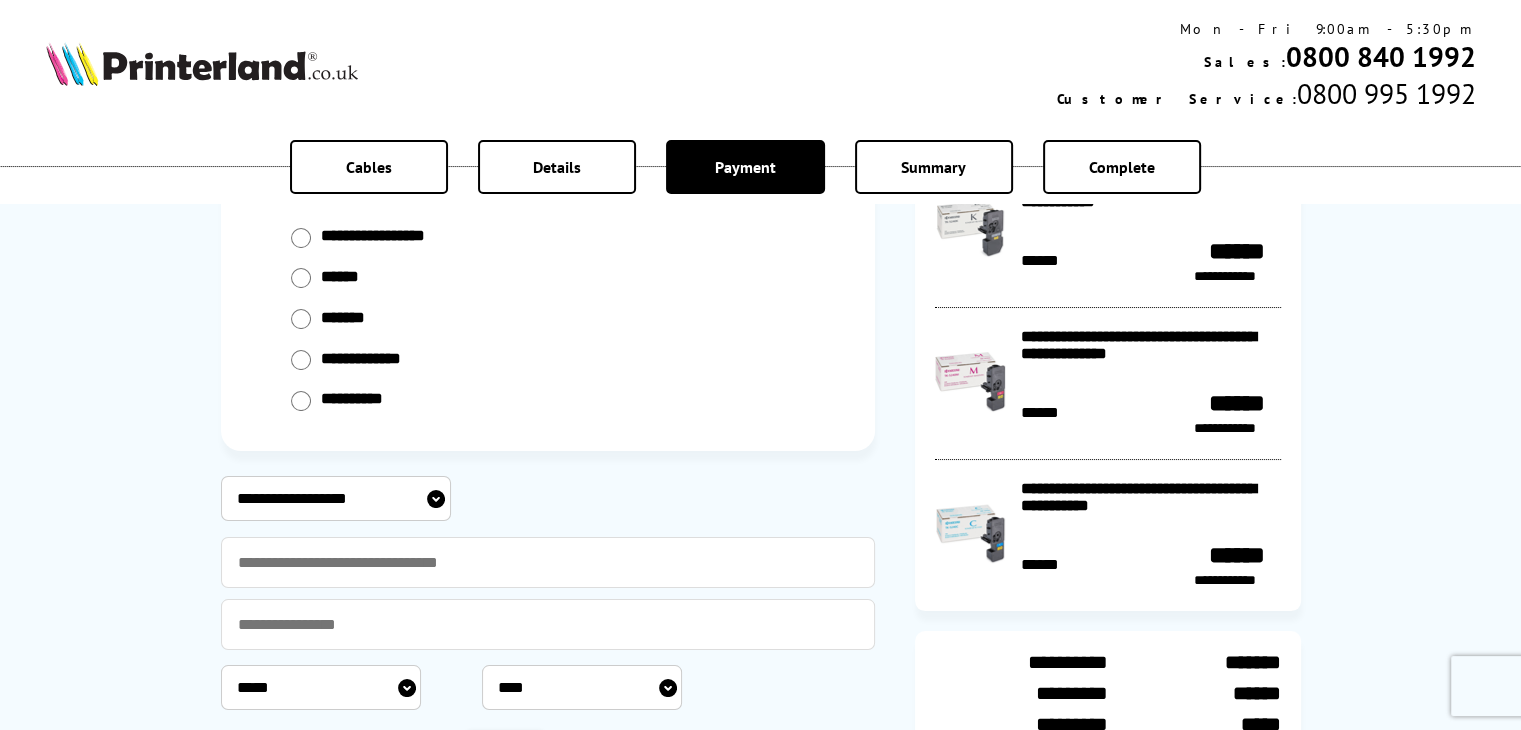 click on "**********" at bounding box center (336, 498) 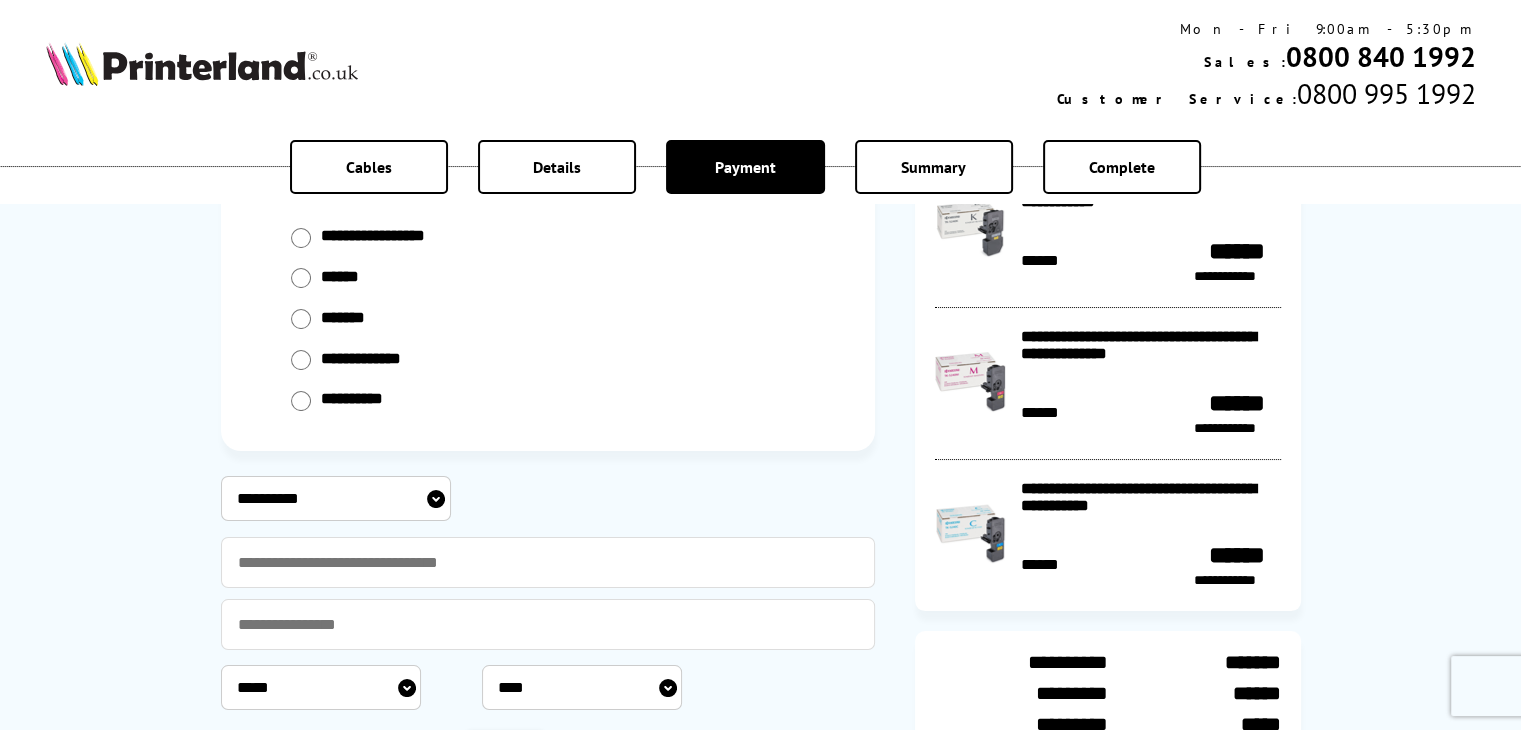 click on "**********" at bounding box center (336, 498) 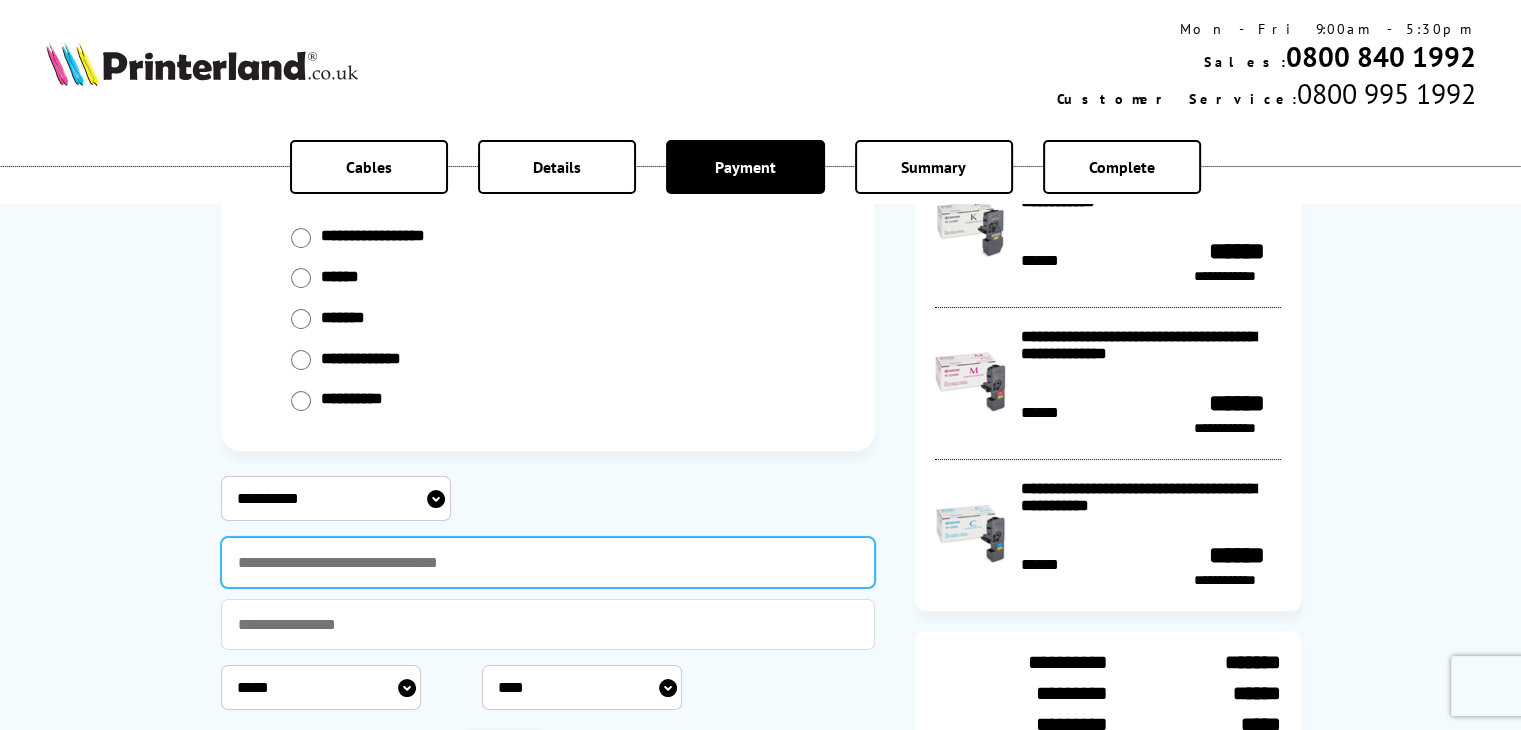 click at bounding box center (548, 562) 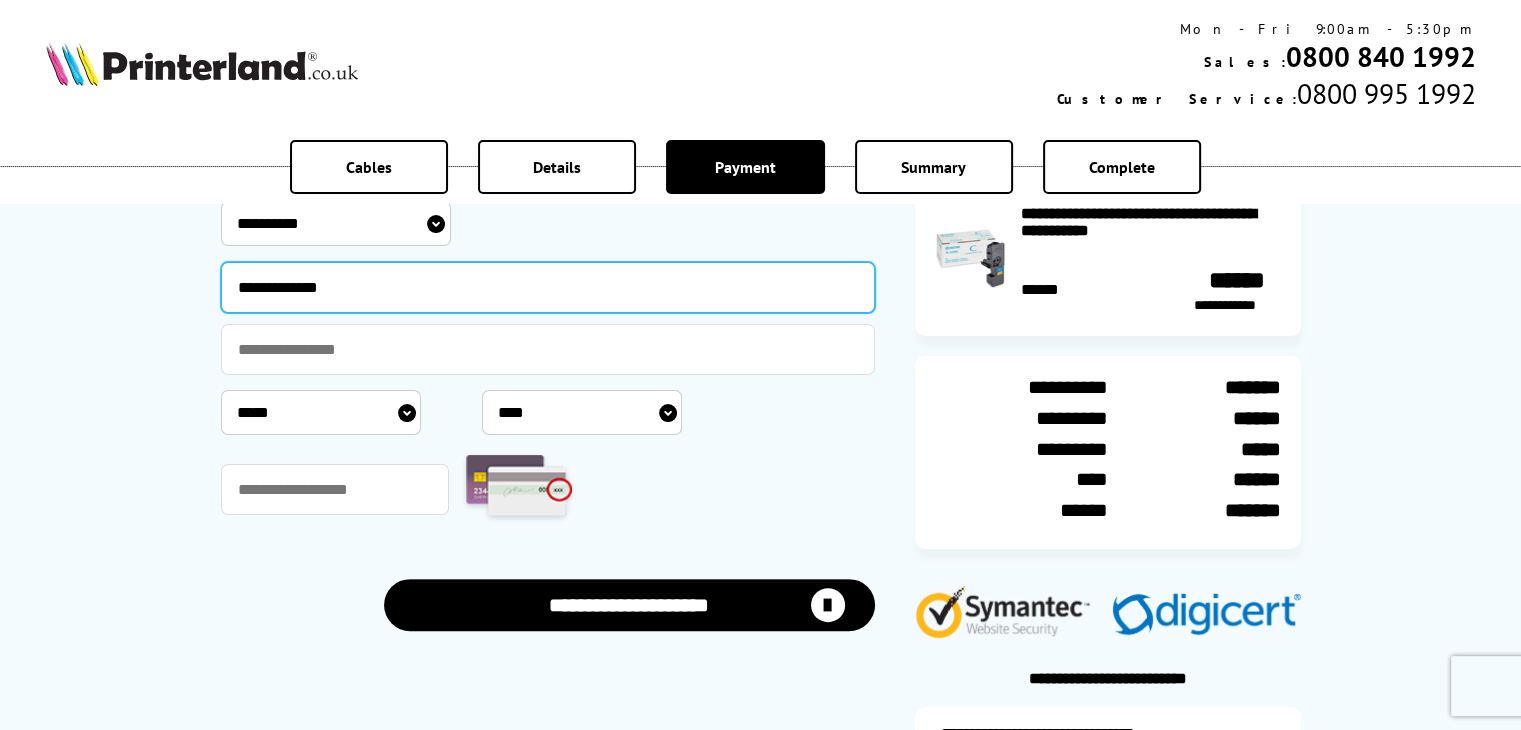 scroll, scrollTop: 400, scrollLeft: 0, axis: vertical 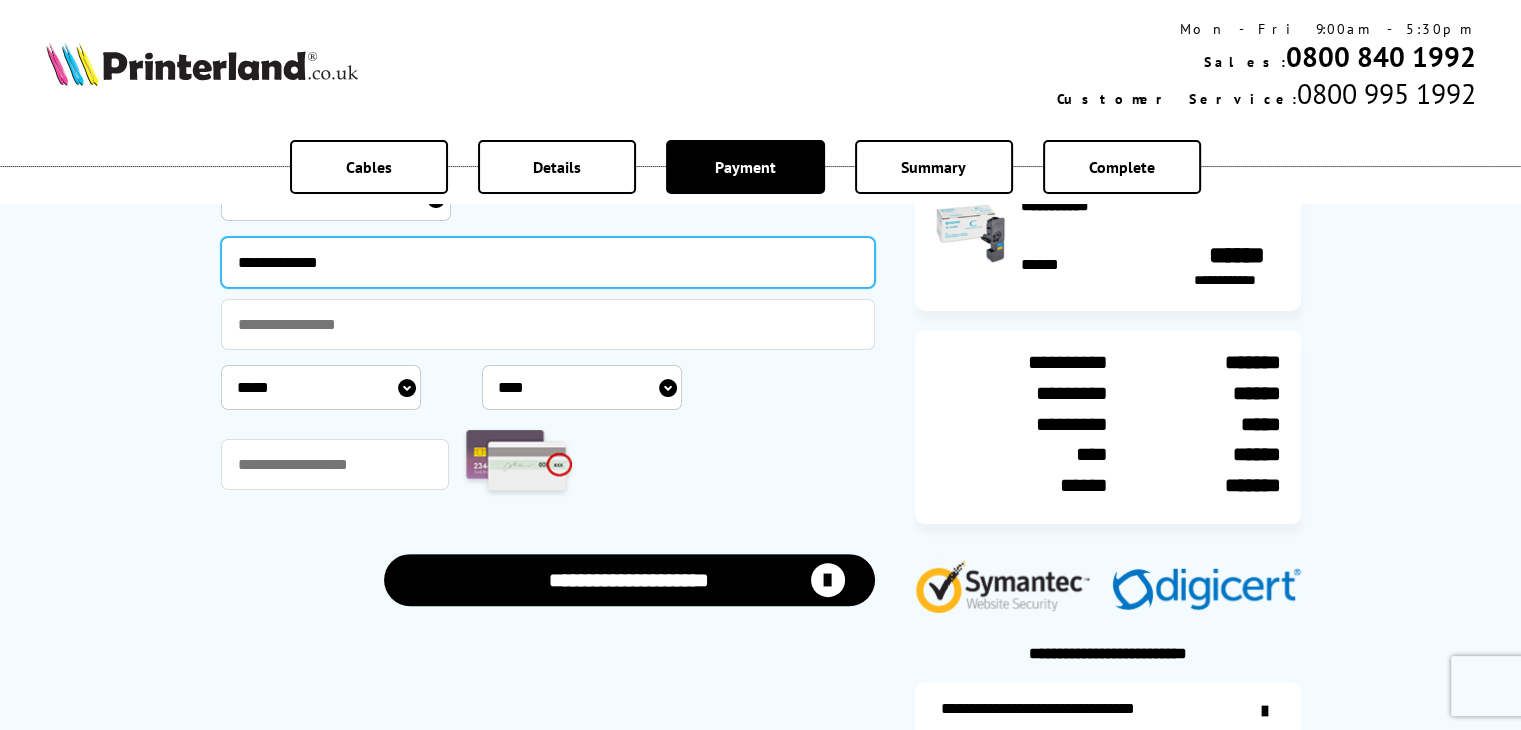 type on "**********" 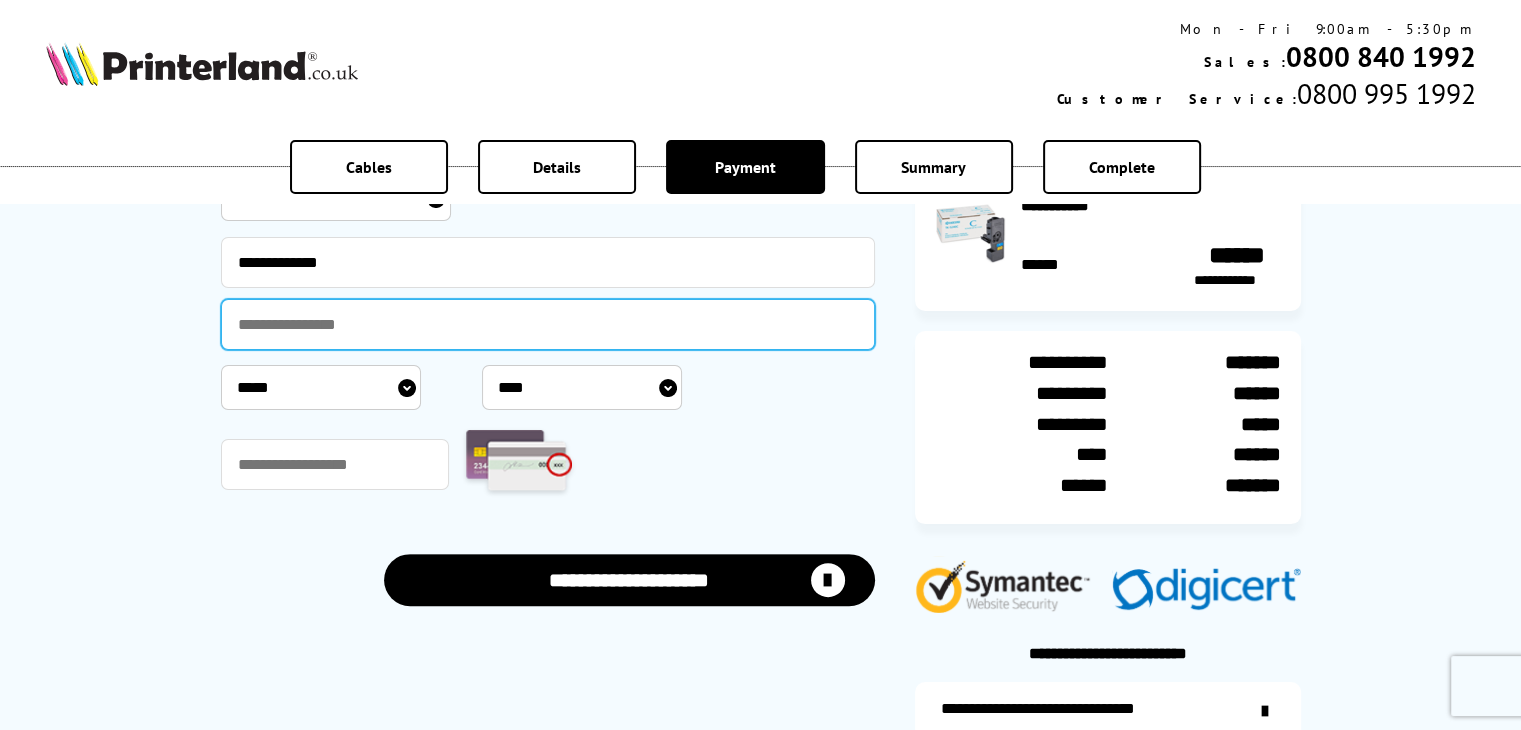 click at bounding box center [548, 324] 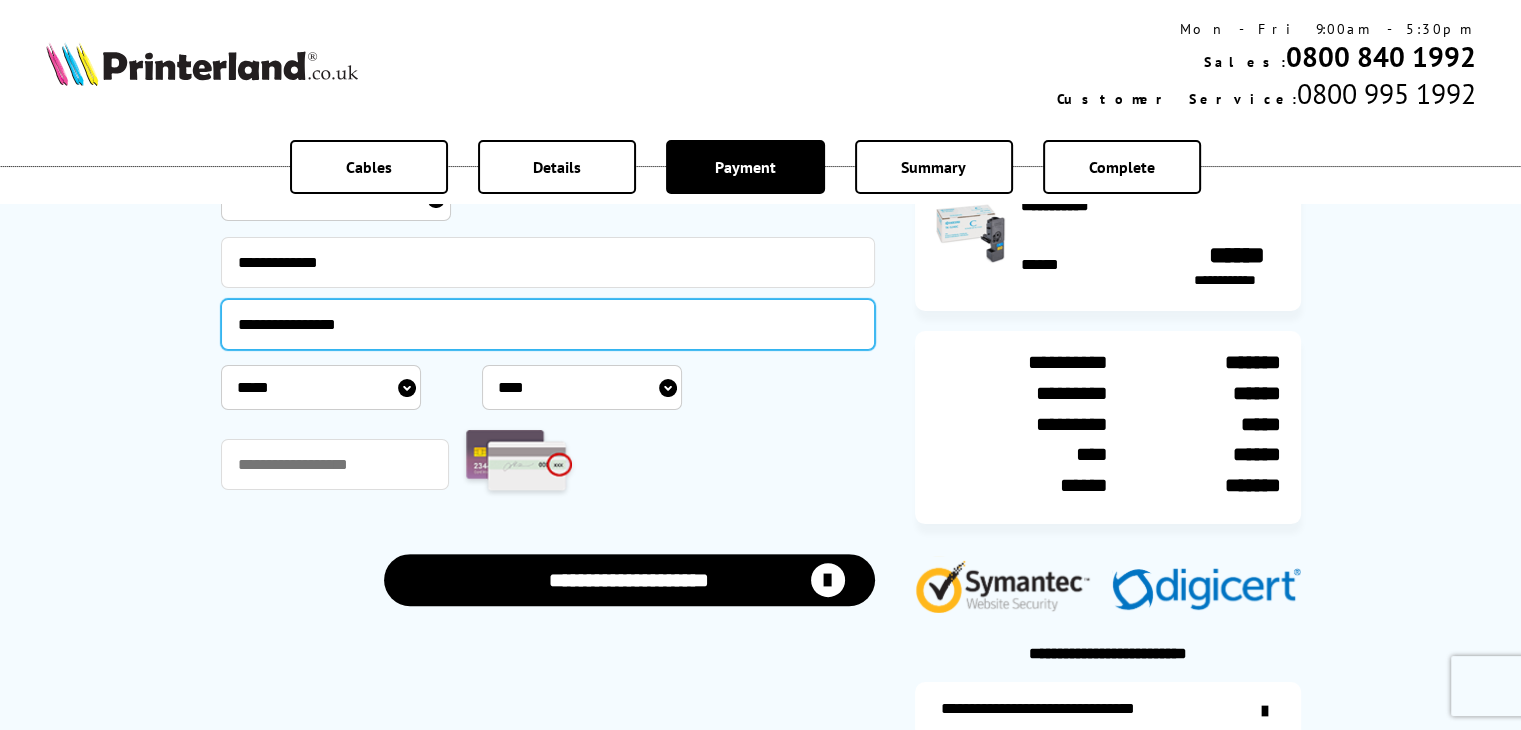 type on "**********" 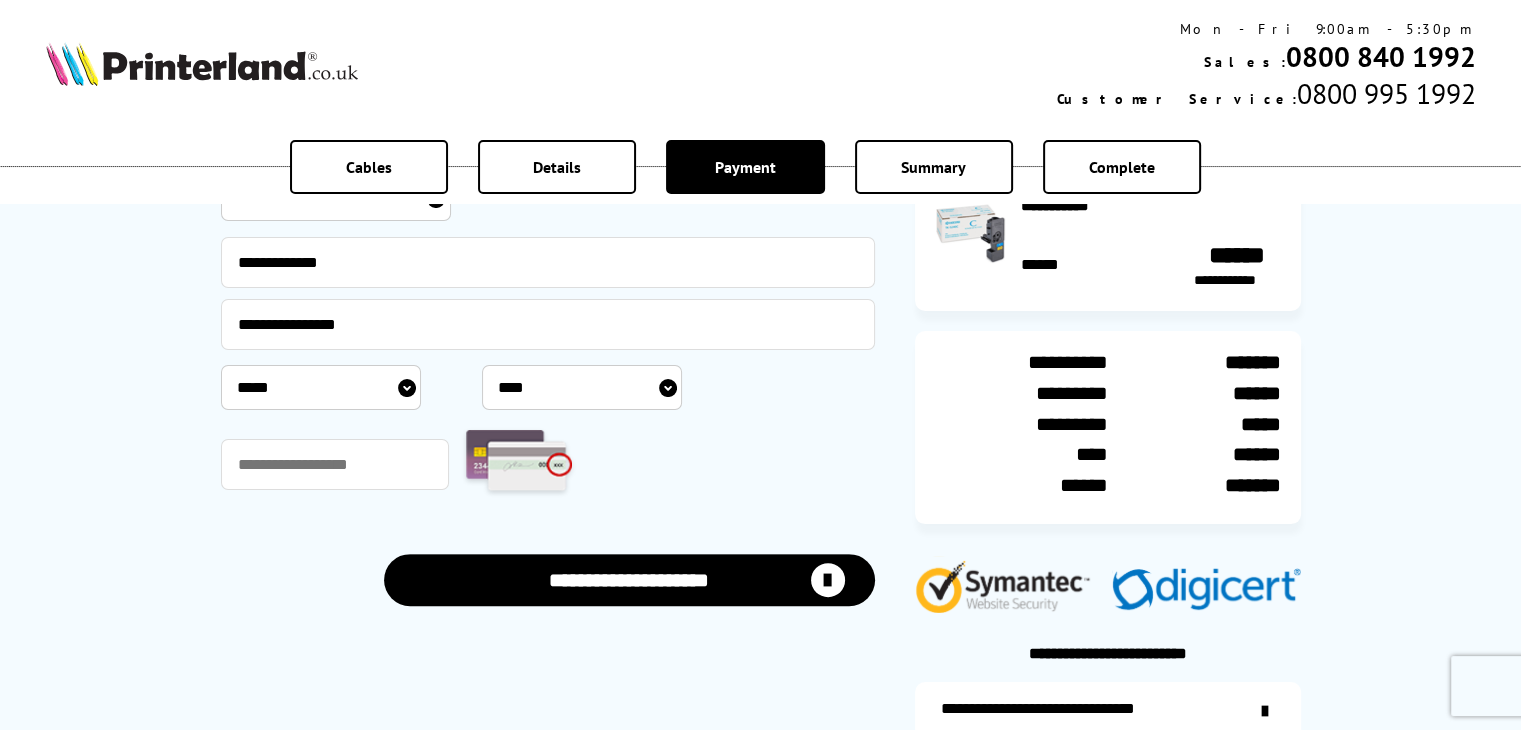 click on "*****
*
*
*
*
*
*
*
*
*
**
**
**" at bounding box center (321, 387) 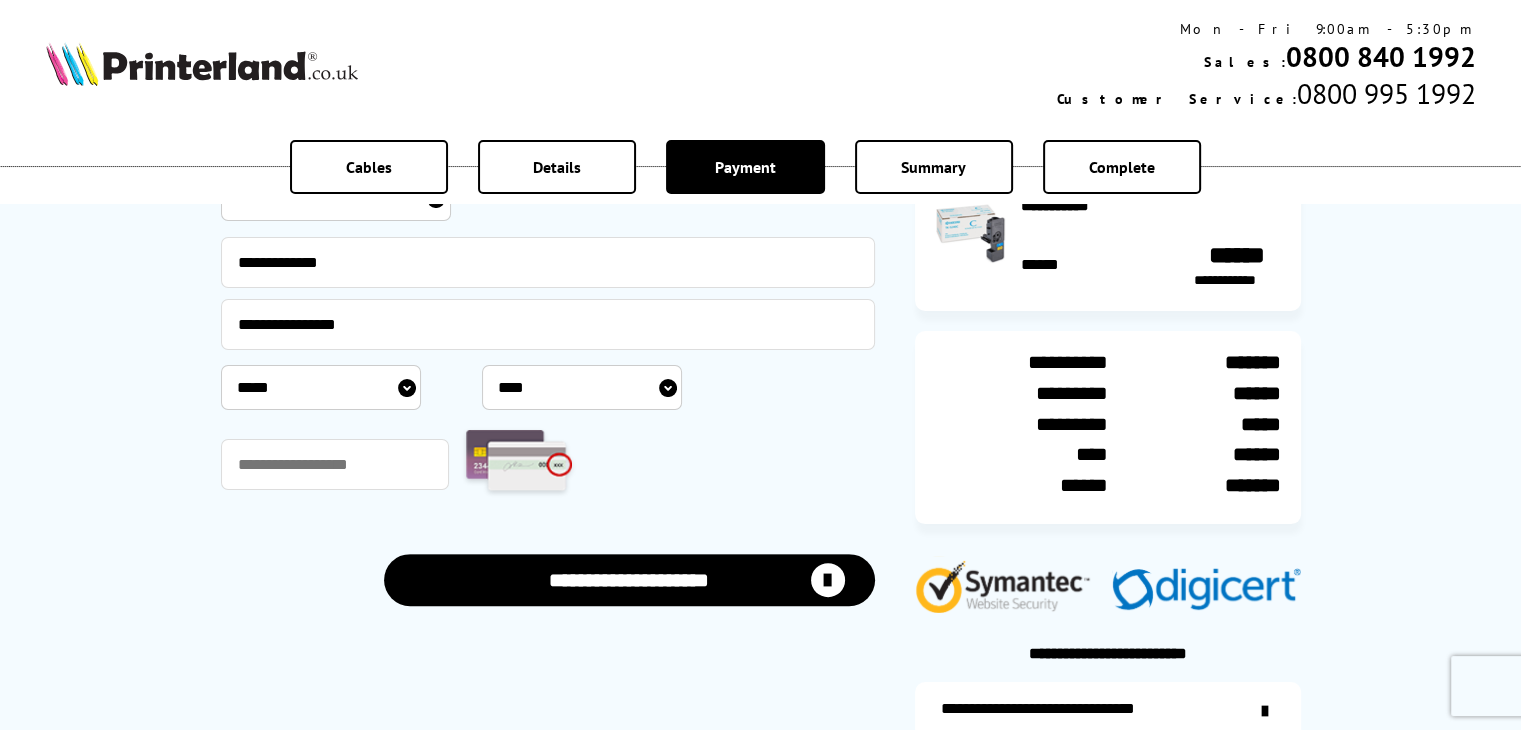 select on "*" 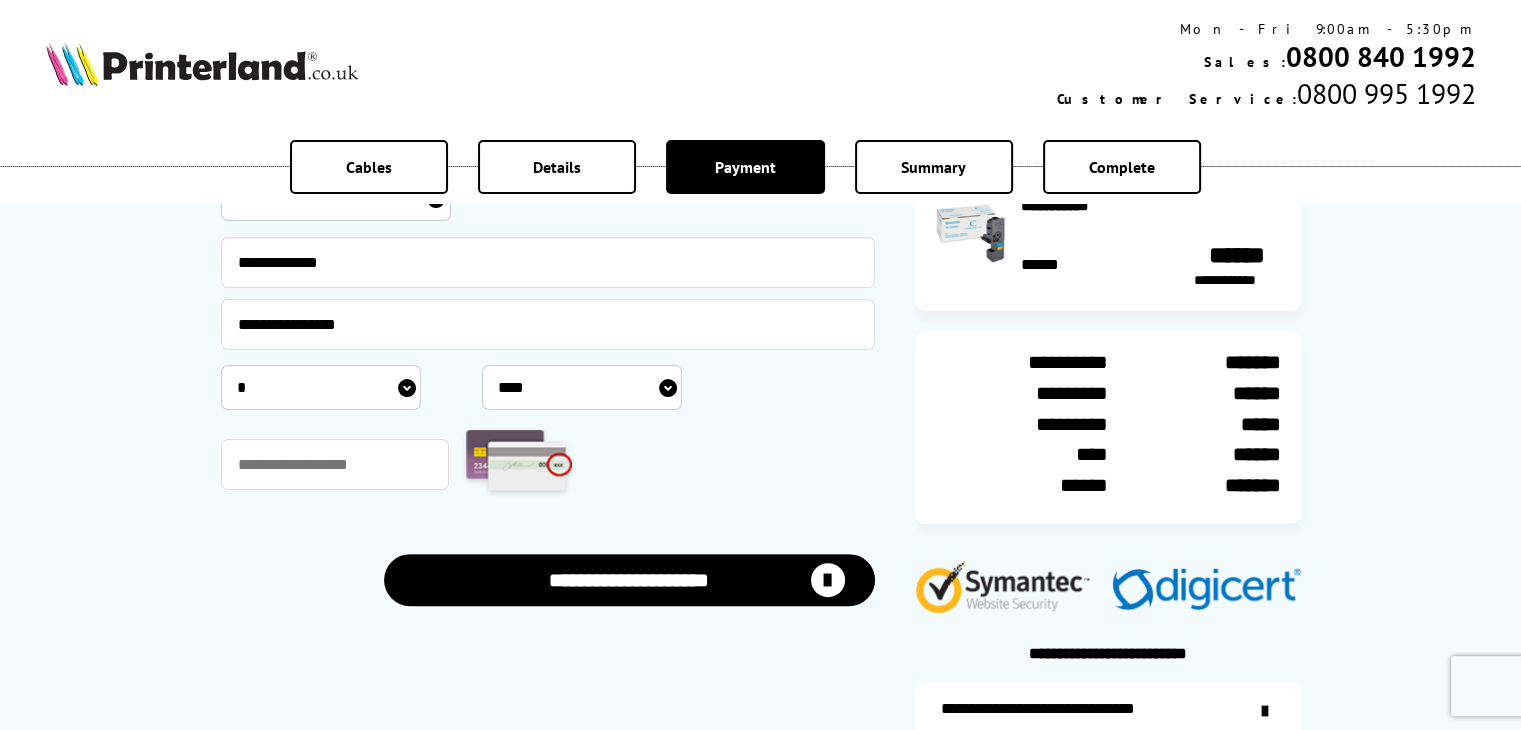 click on "*****
*
*
*
*
*
*
*
*
*
**
**
**" at bounding box center (321, 387) 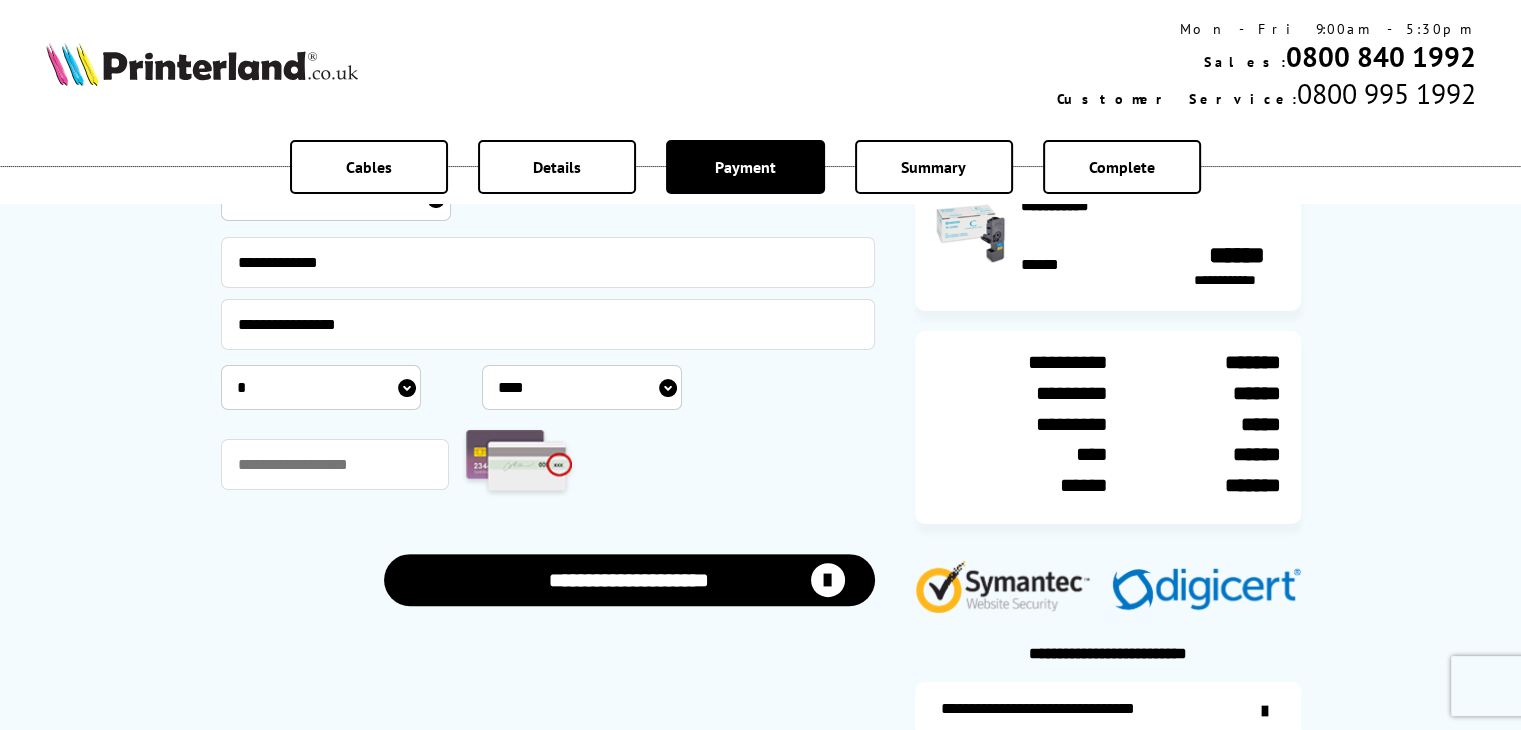 click on "****
****
****
****
****
****
****
****
****
****
****
****
****
****
****
****
****
****
****
****
****
****" at bounding box center (582, 387) 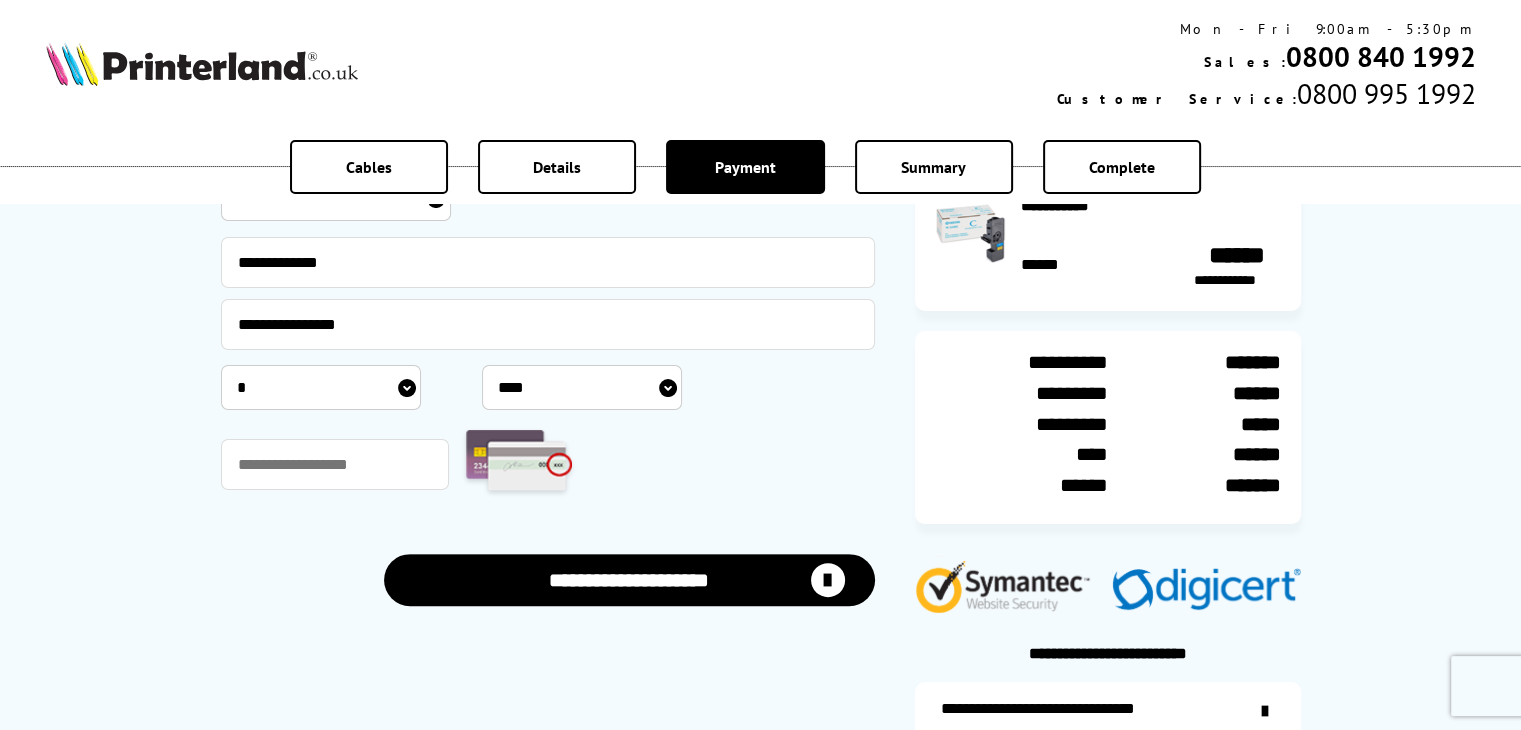 select on "****" 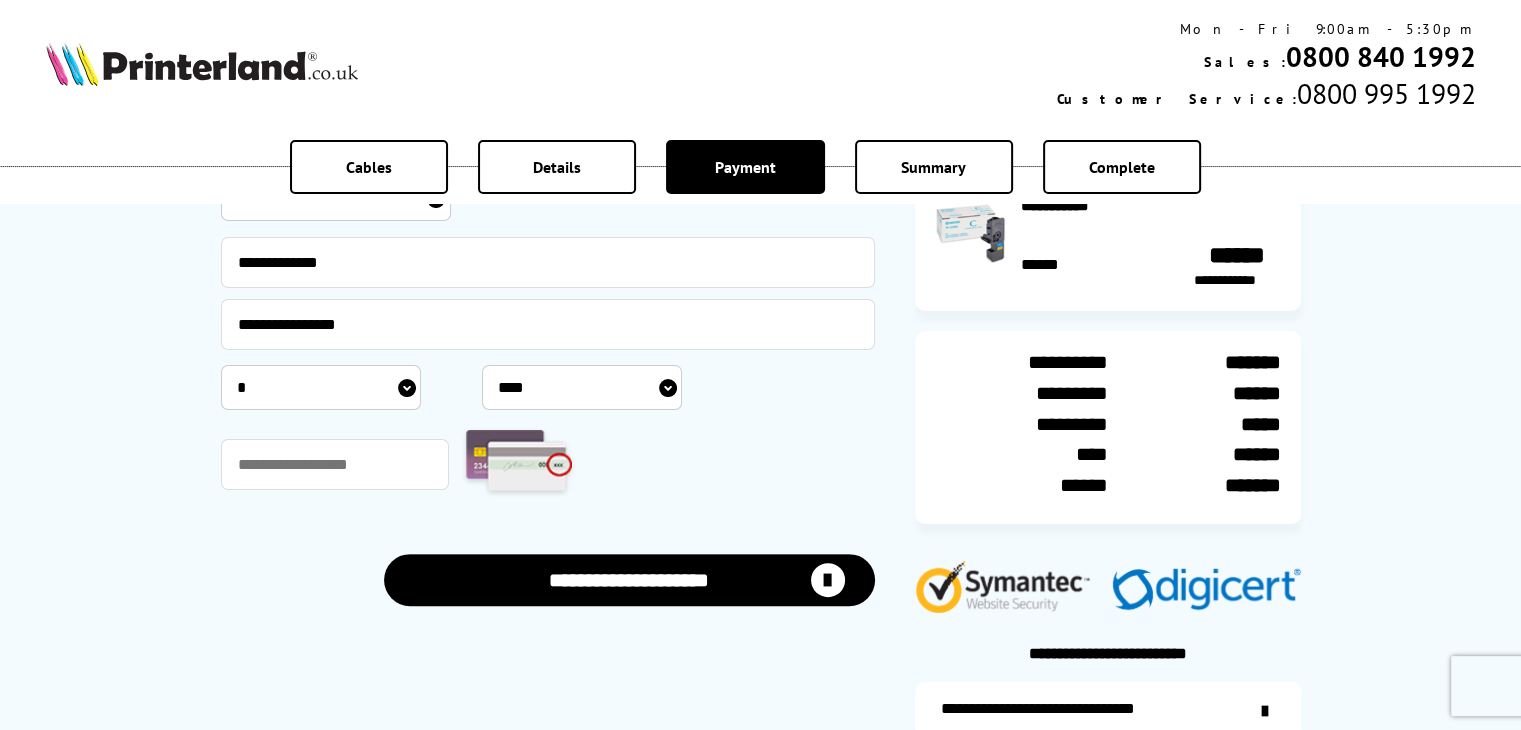 click on "****
****
****
****
****
****
****
****
****
****
****
****
****
****
****
****
****
****
****
****
****
****" at bounding box center [582, 387] 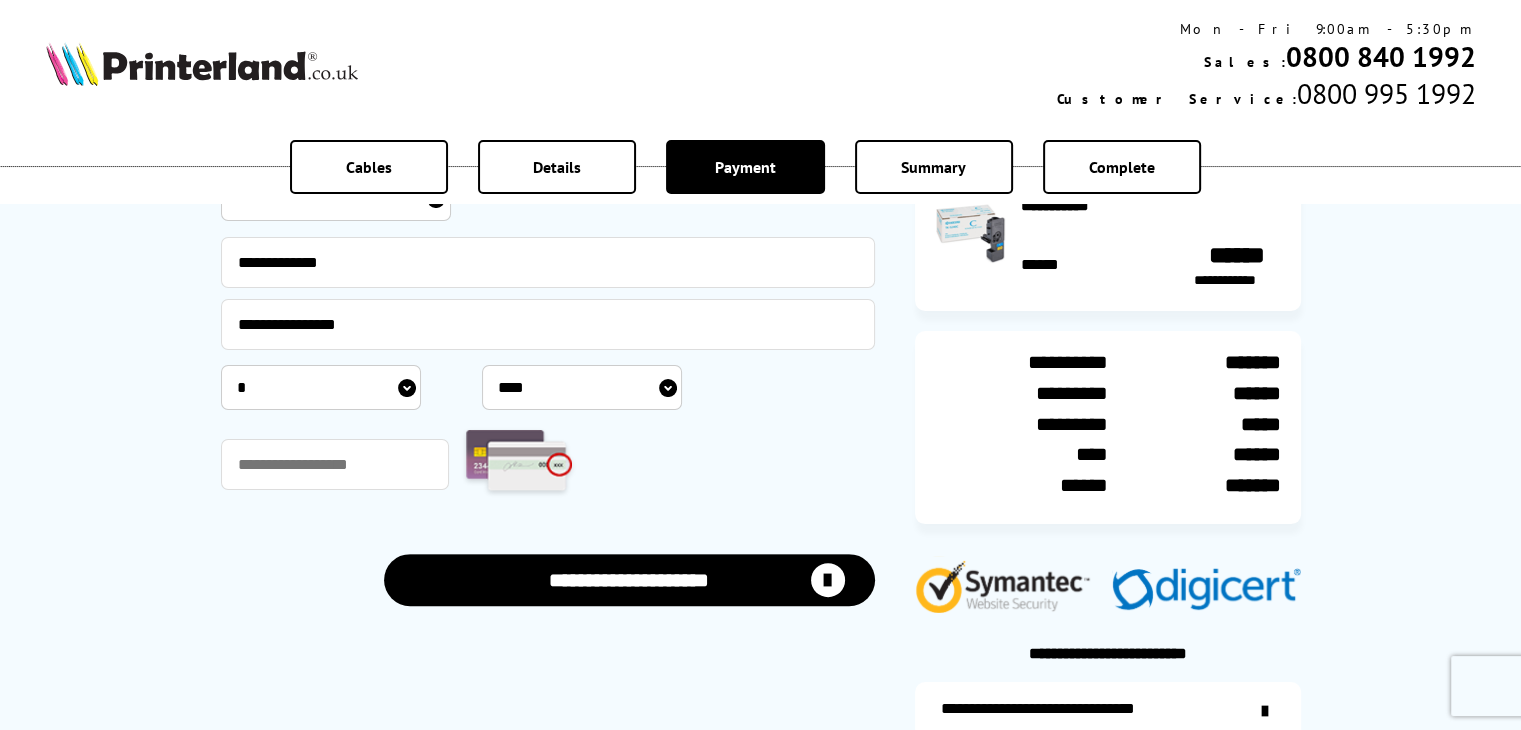 click at bounding box center [548, 464] 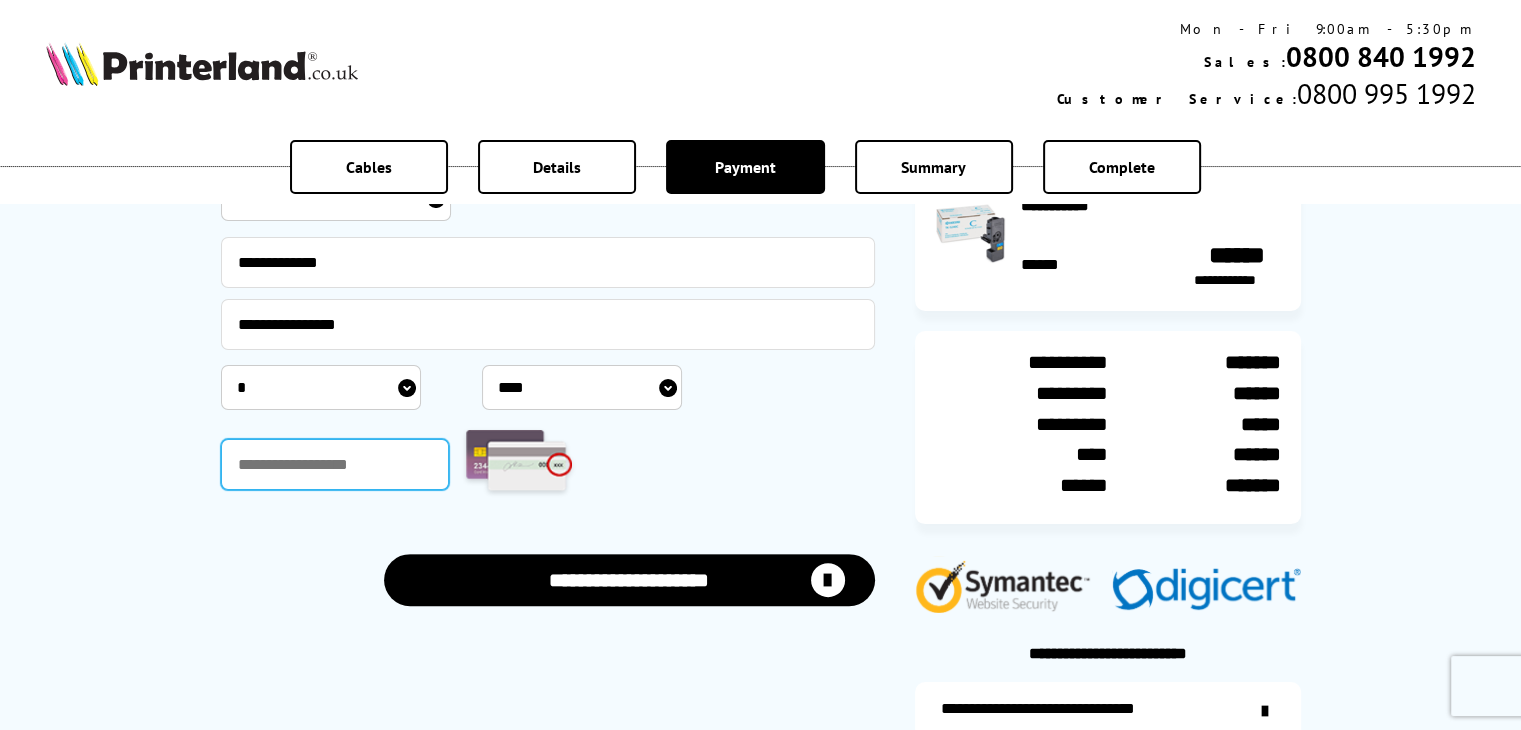 click at bounding box center [335, 464] 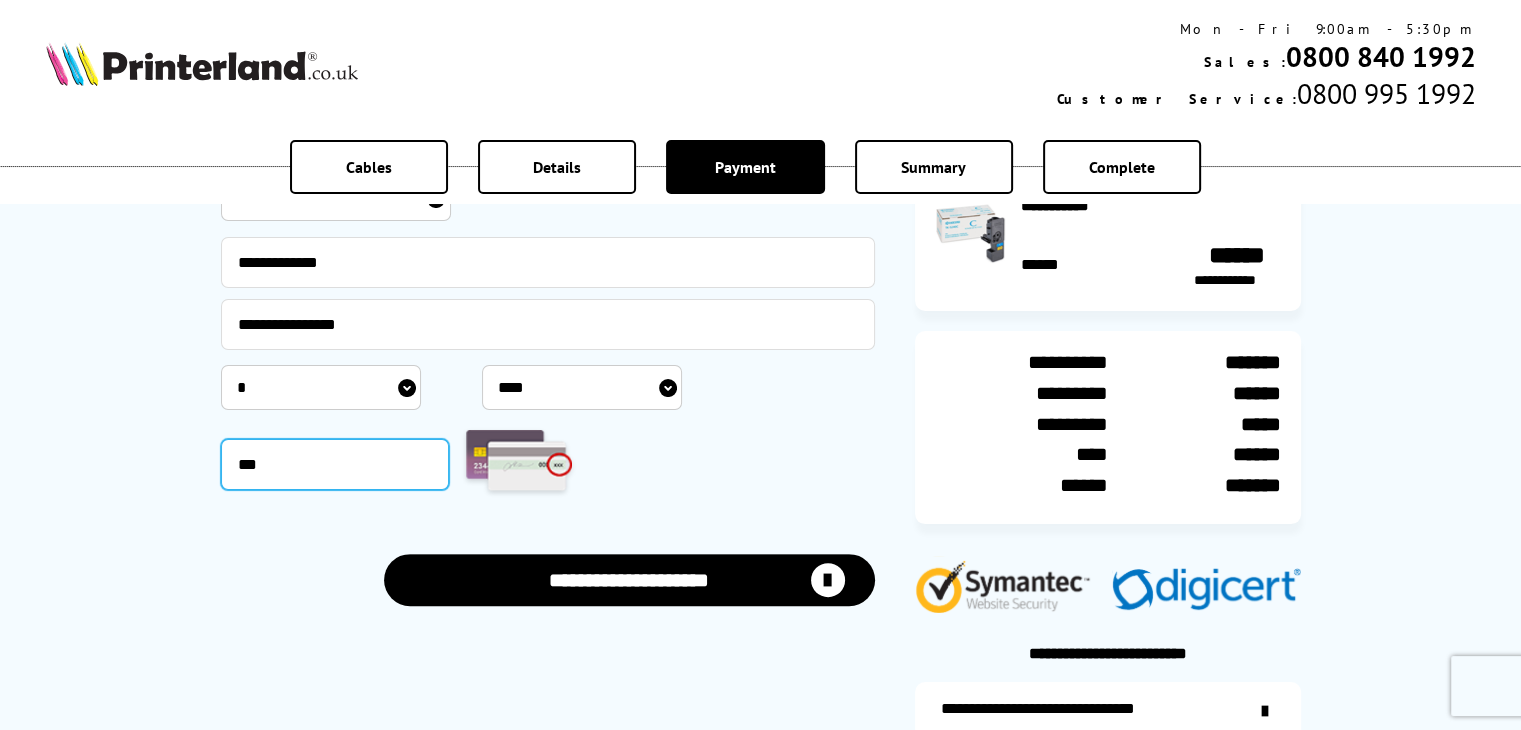 type on "***" 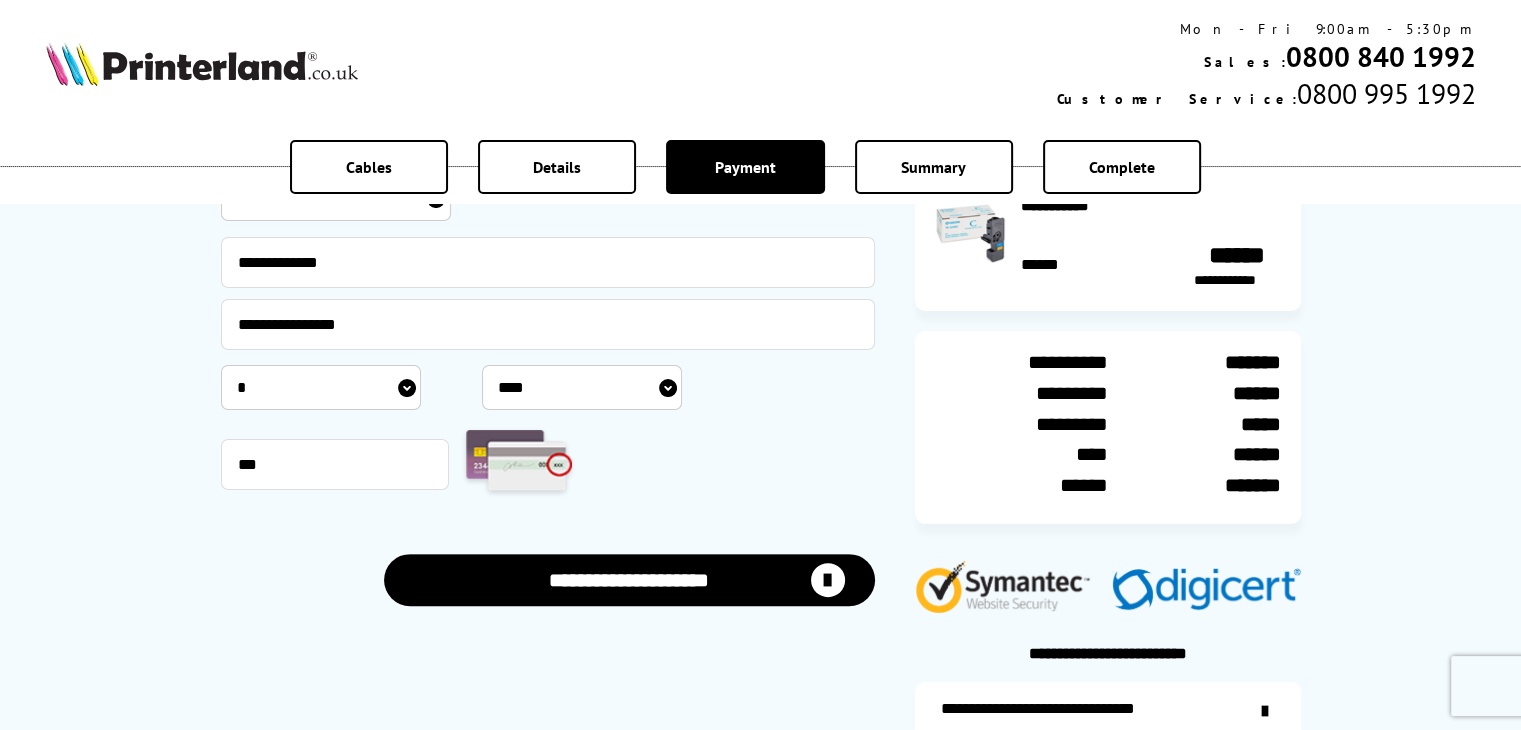 click on "**********" at bounding box center (548, 231) 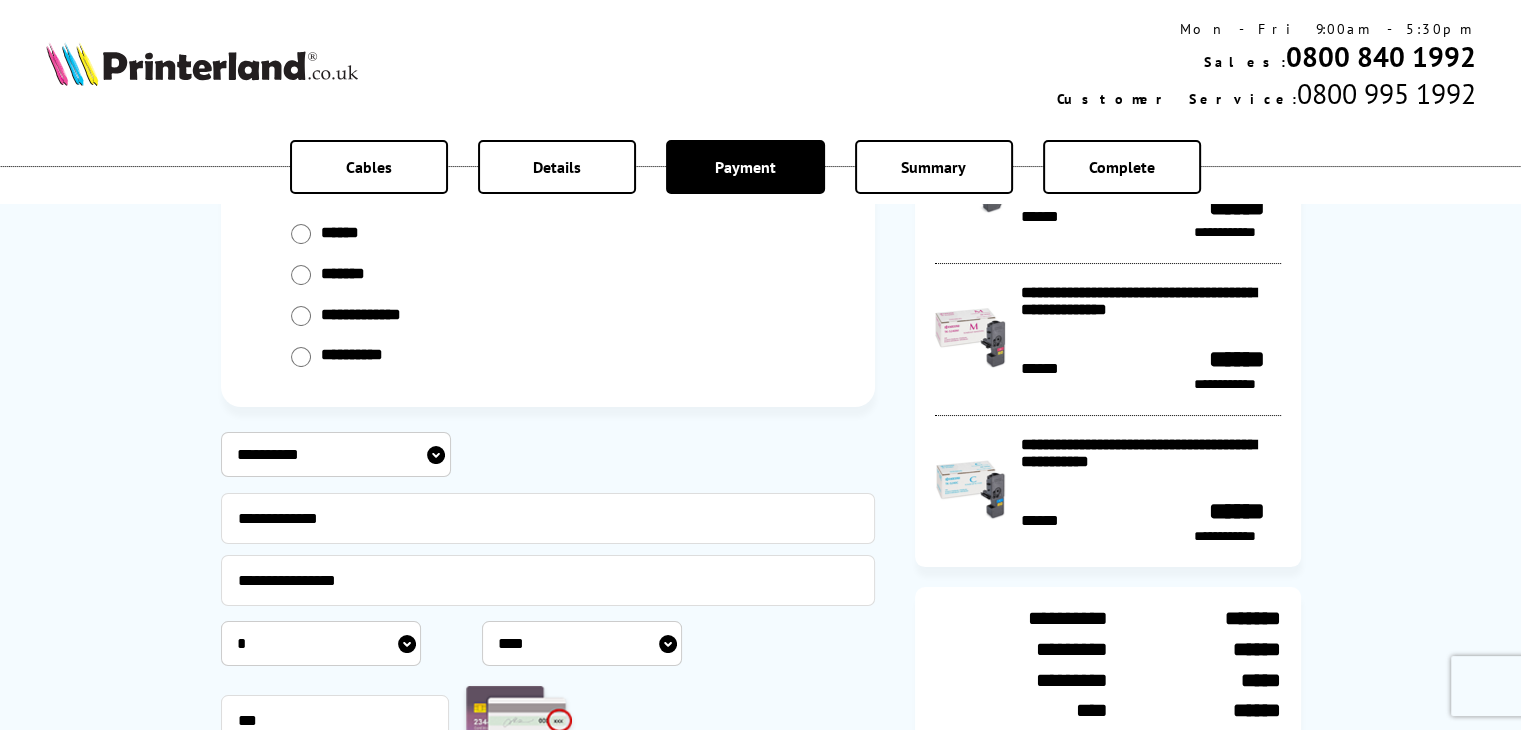 scroll, scrollTop: 300, scrollLeft: 0, axis: vertical 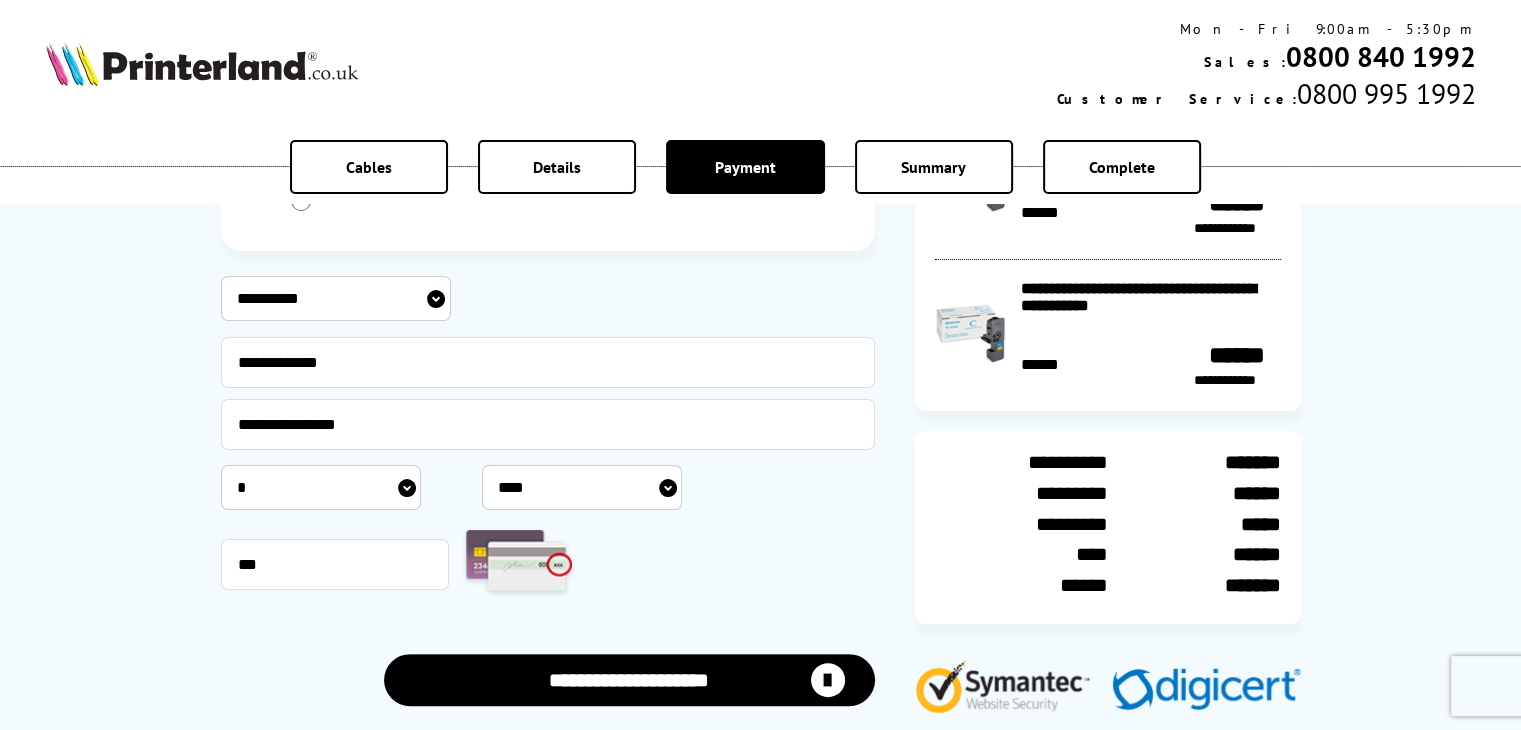 click on "**********" at bounding box center [629, 679] 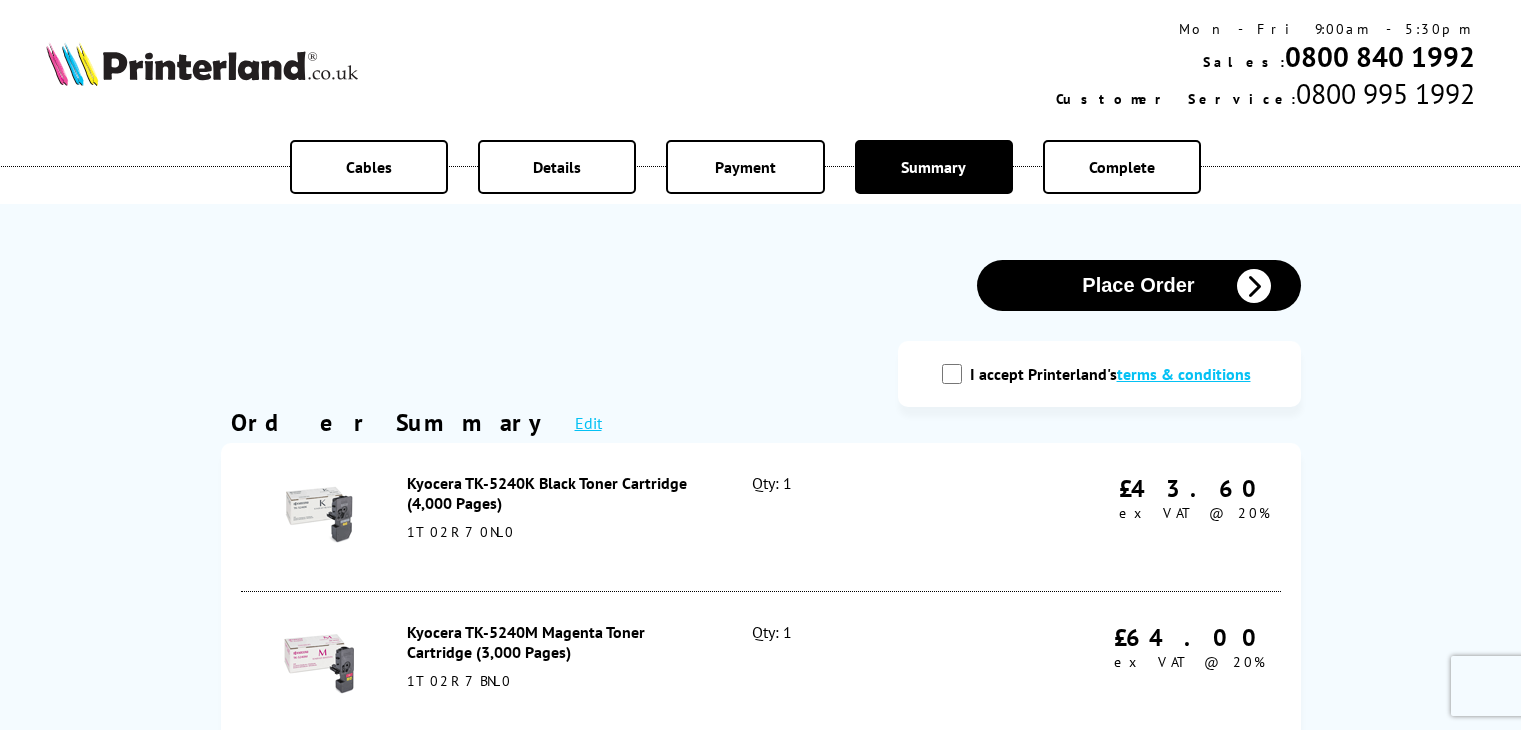 scroll, scrollTop: 0, scrollLeft: 0, axis: both 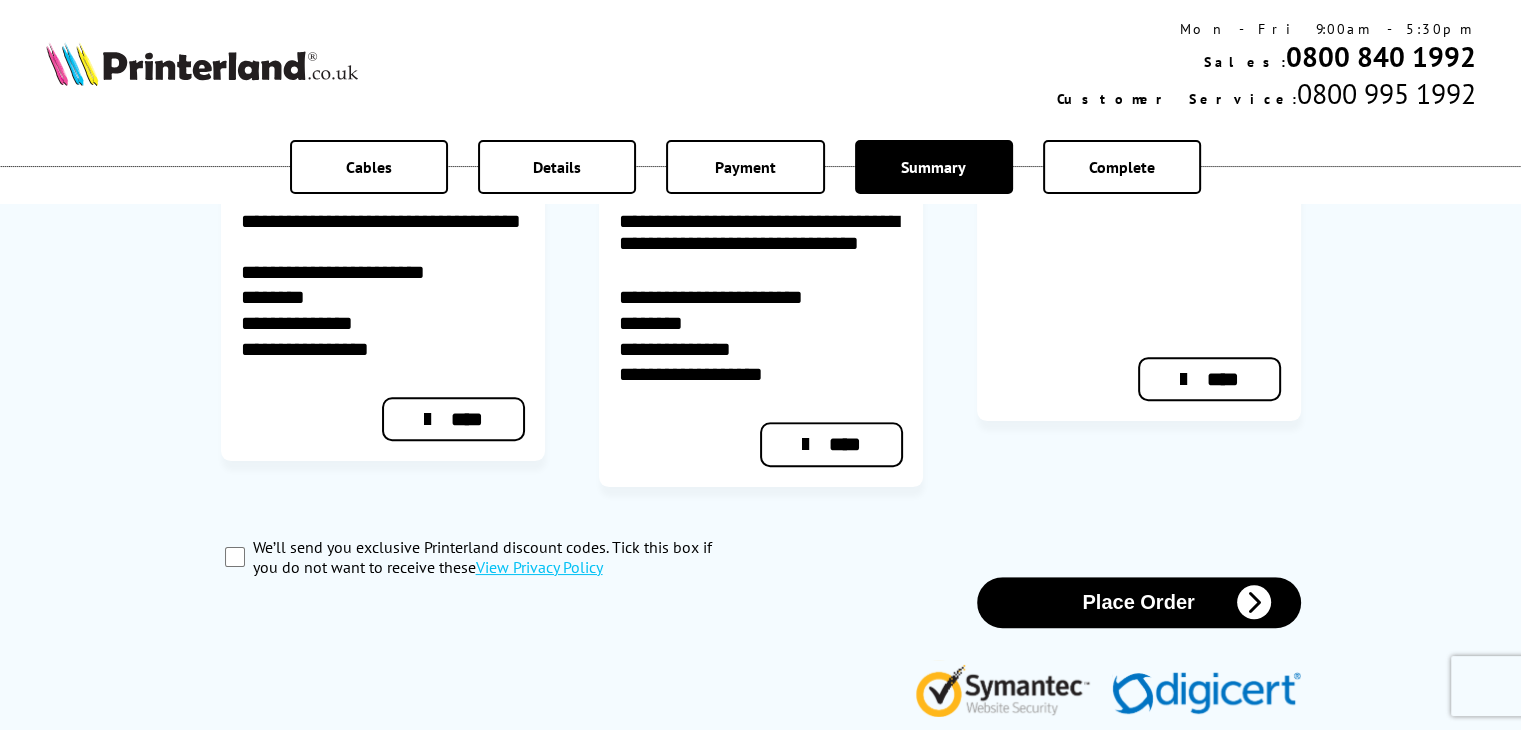 click on "We’ll send you exclusive Printerland discount codes. Tick this box if you do not want to receive these
View Privacy Policy" at bounding box center (235, 557) 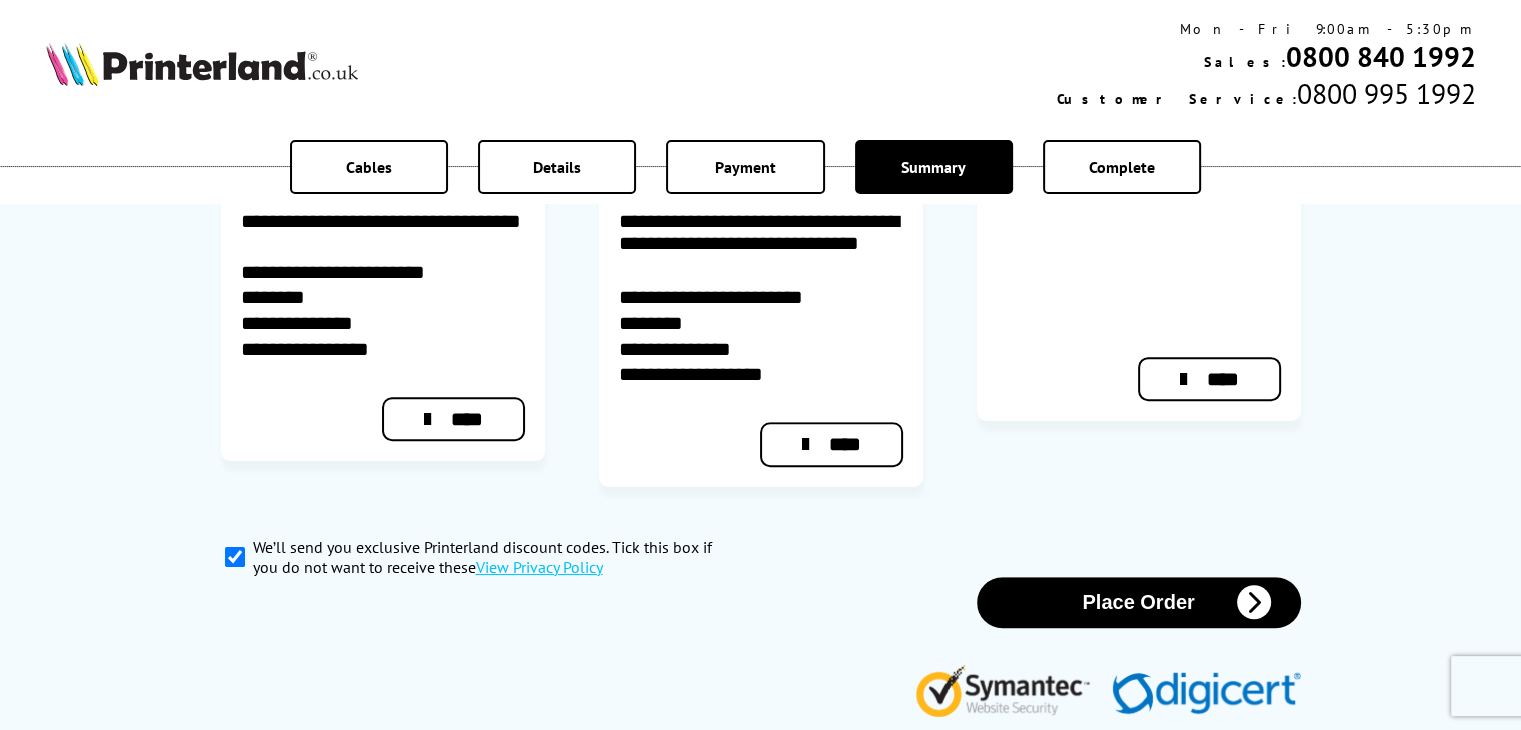 click on "We’ll send you exclusive Printerland discount codes. Tick this box if you do not want to receive these
View Privacy Policy" at bounding box center (235, 557) 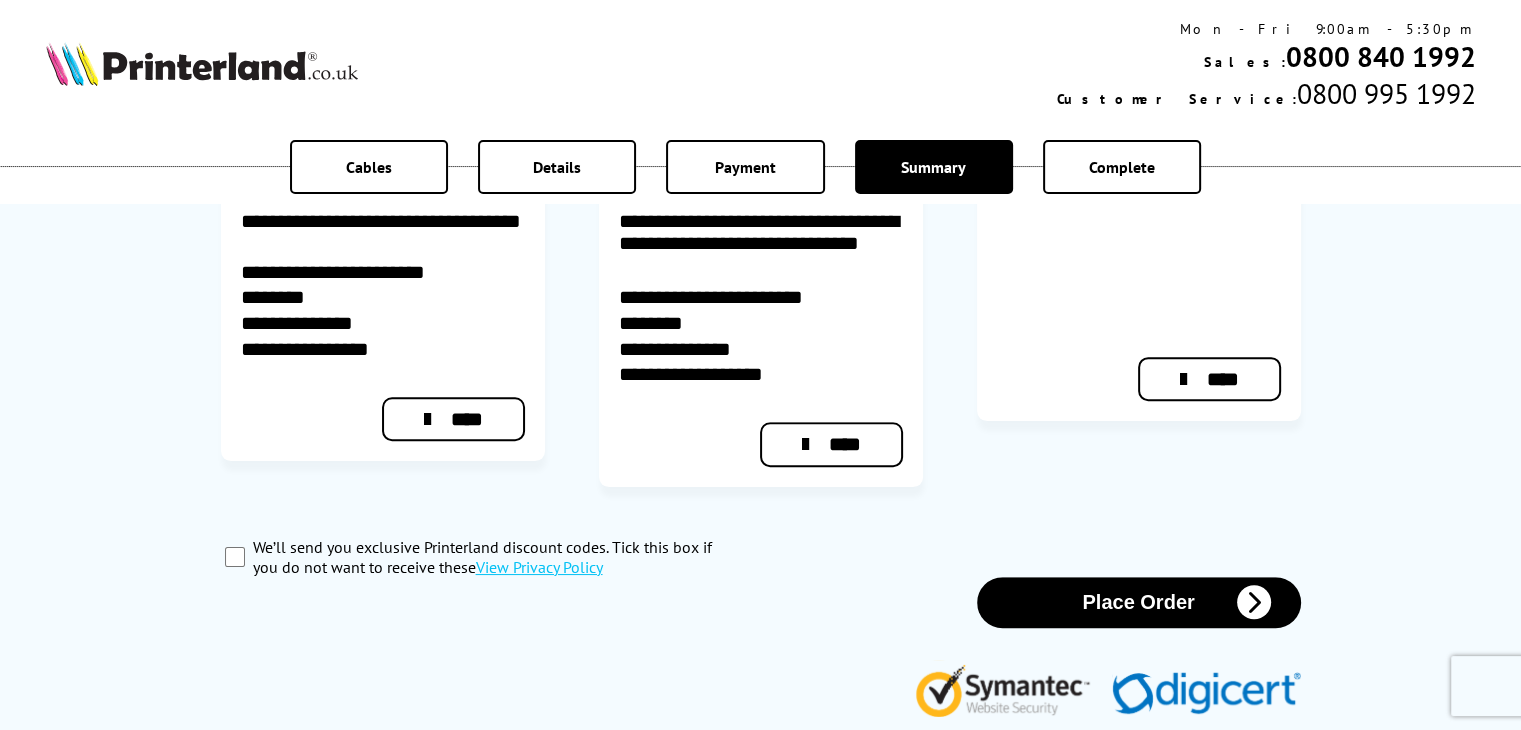 click on "Place Order" at bounding box center [1139, 602] 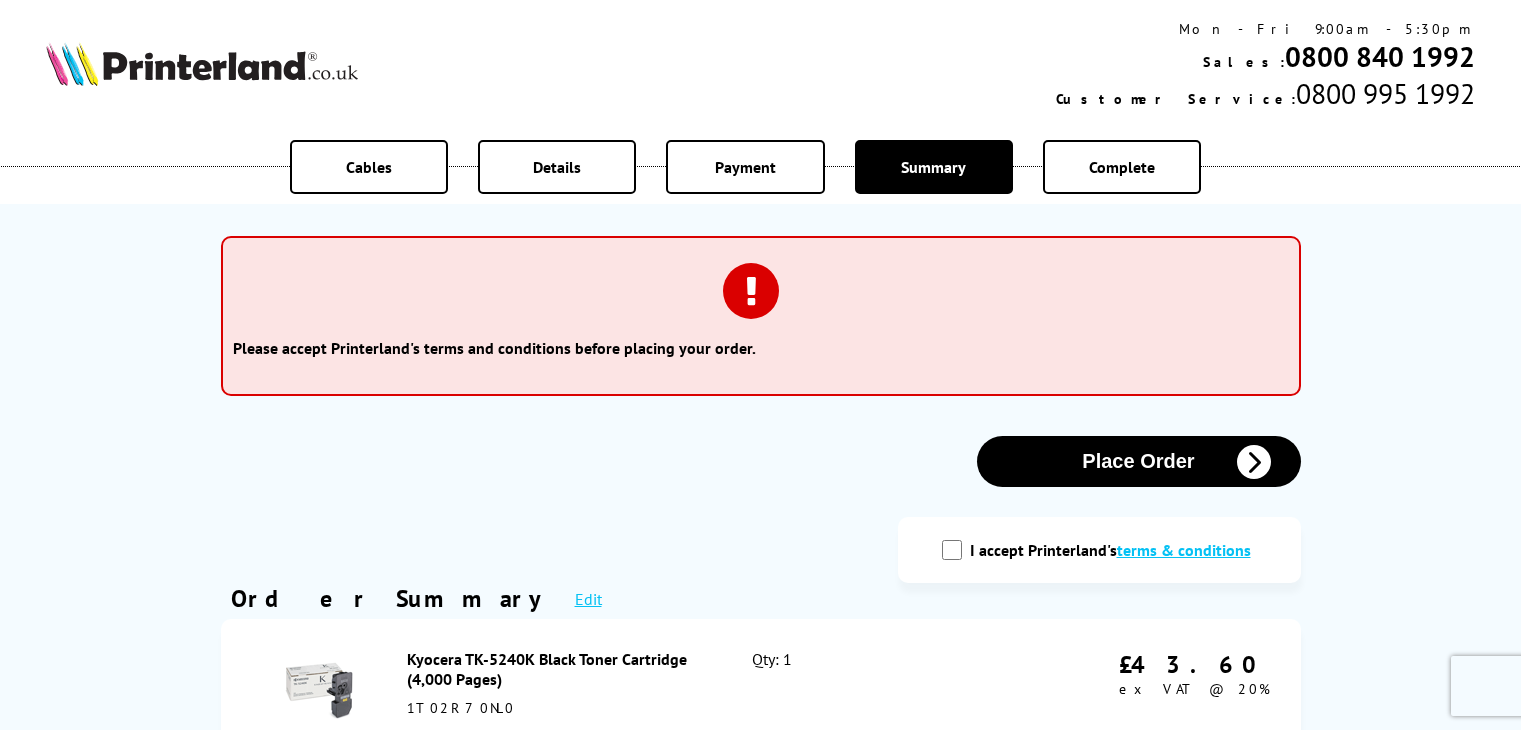scroll, scrollTop: 0, scrollLeft: 0, axis: both 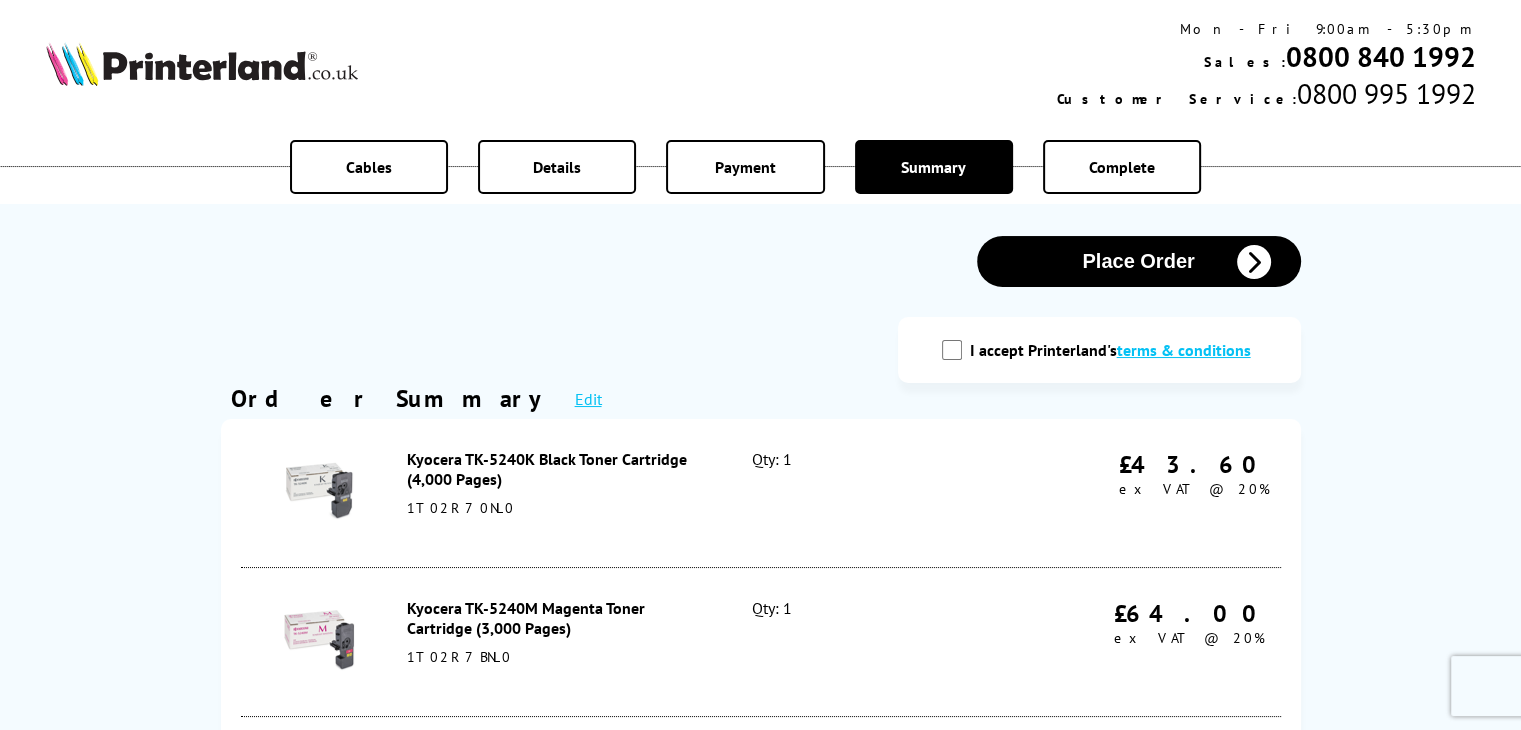 click on "I accept Printerland's  terms & conditions" at bounding box center (952, 350) 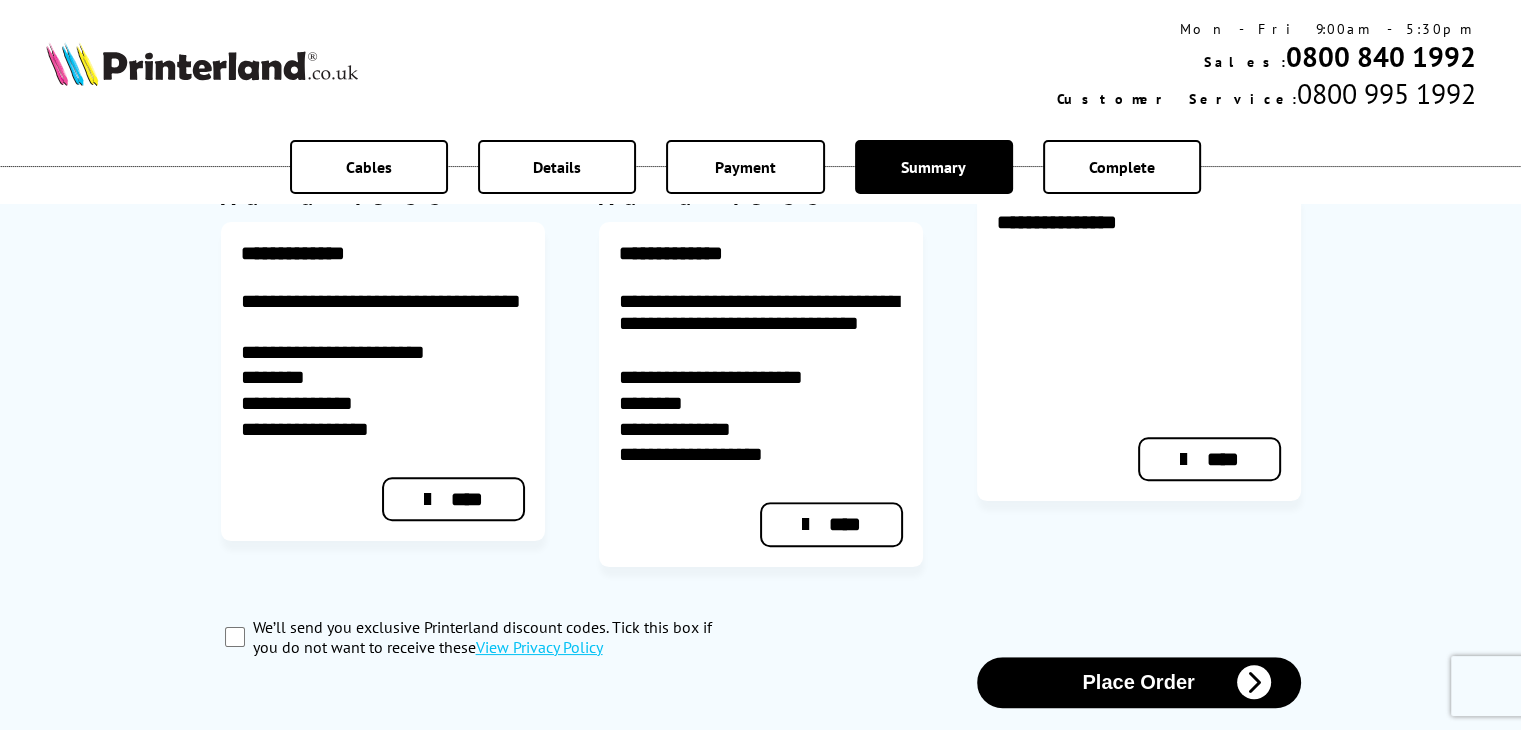 scroll, scrollTop: 1300, scrollLeft: 0, axis: vertical 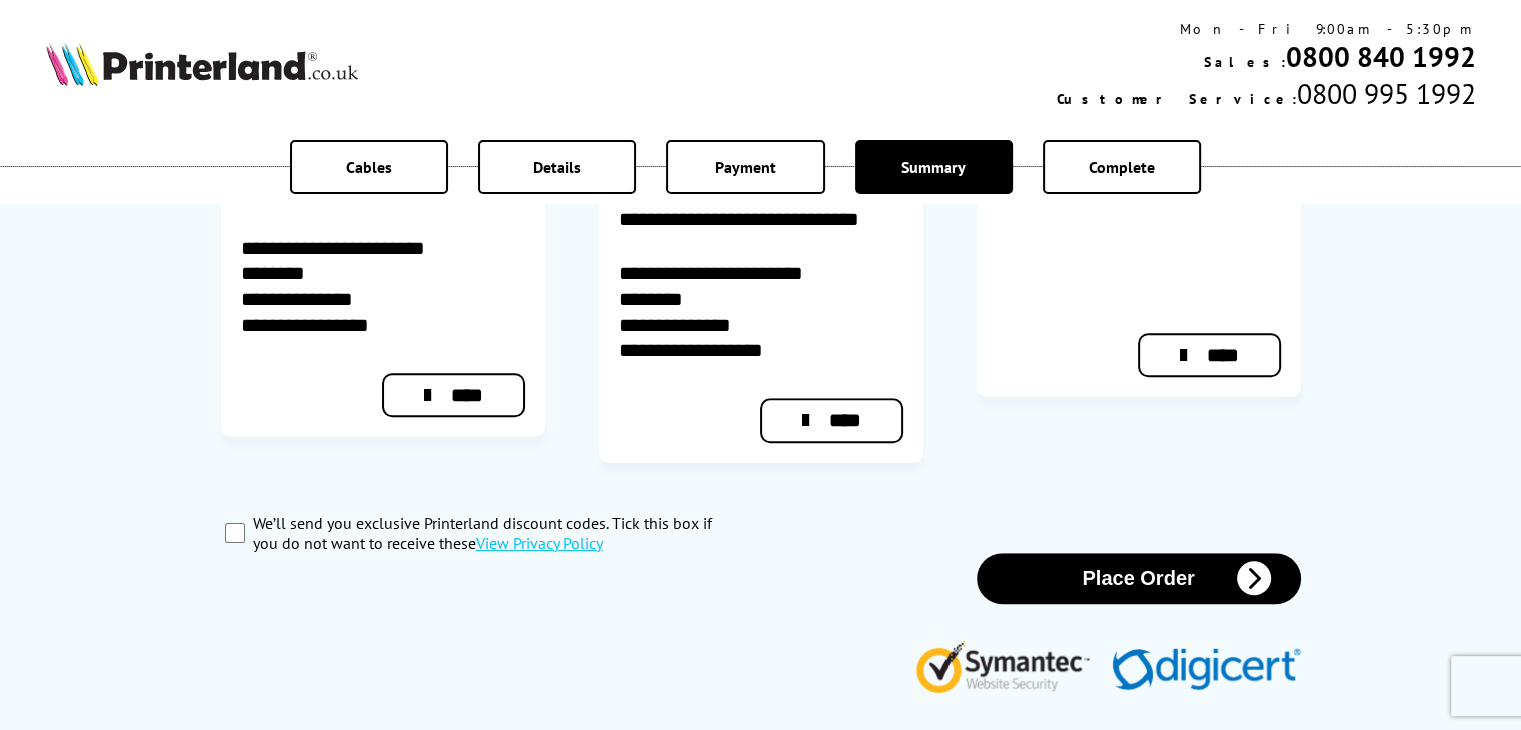 click on "Place Order" at bounding box center [1139, 578] 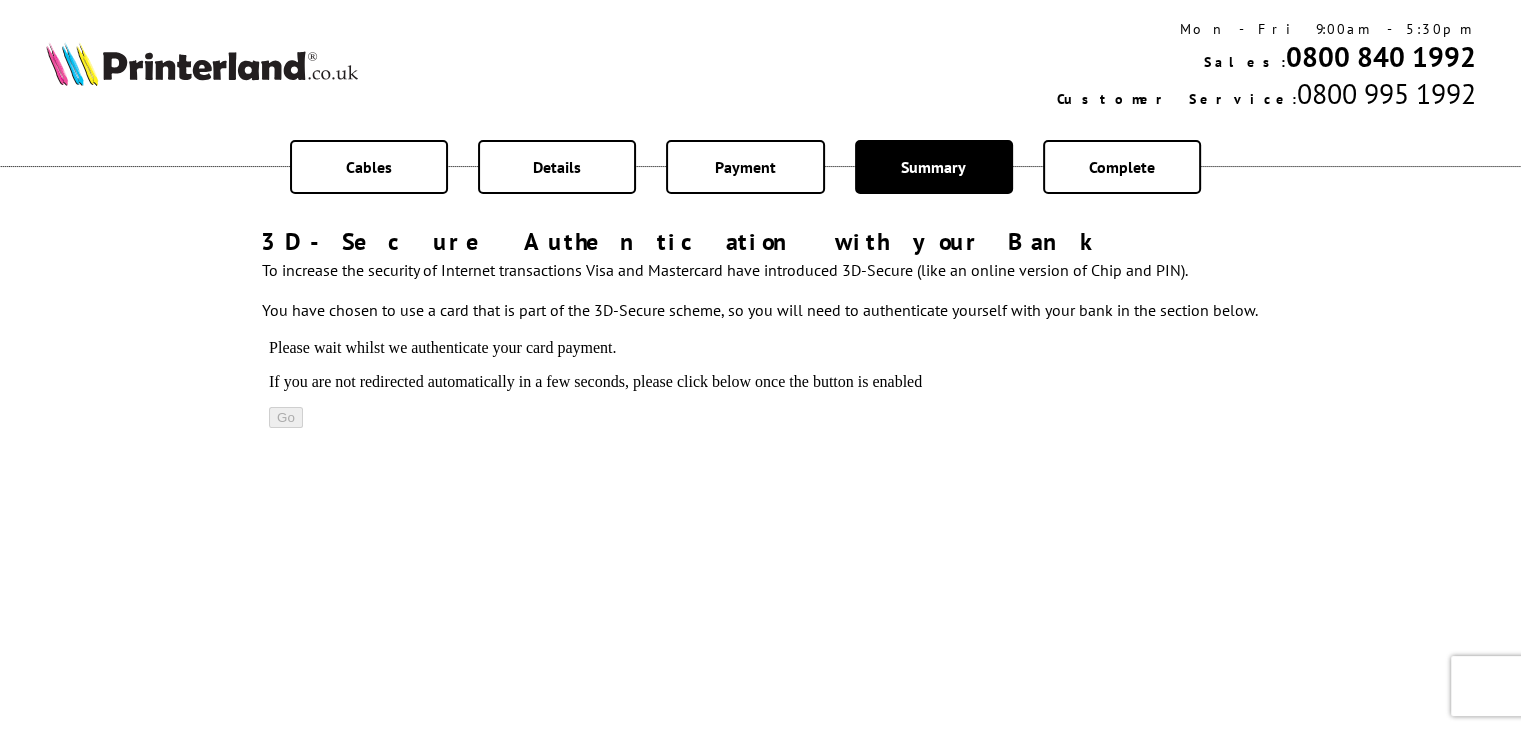 scroll, scrollTop: 0, scrollLeft: 0, axis: both 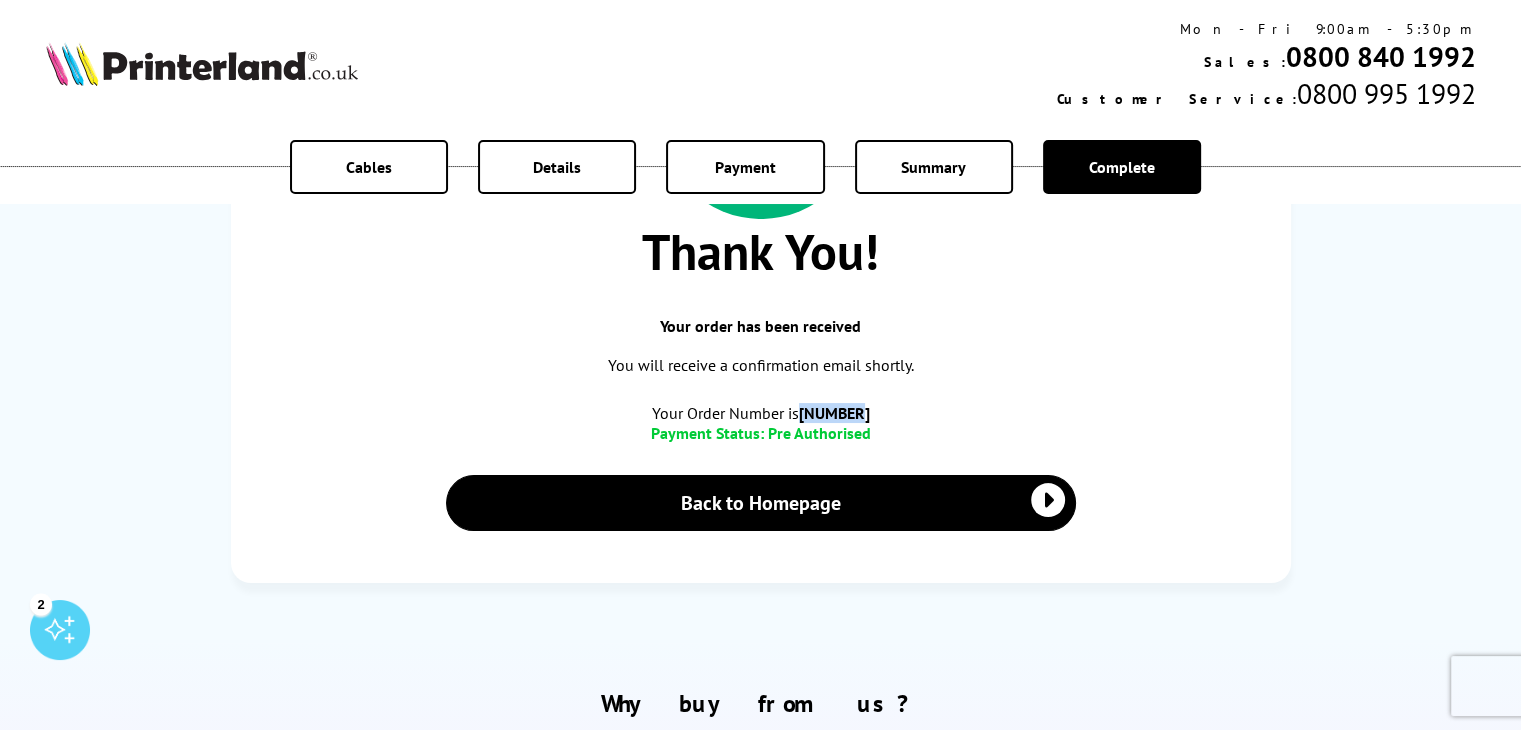 drag, startPoint x: 875, startPoint y: 409, endPoint x: 868, endPoint y: 430, distance: 22.135944 